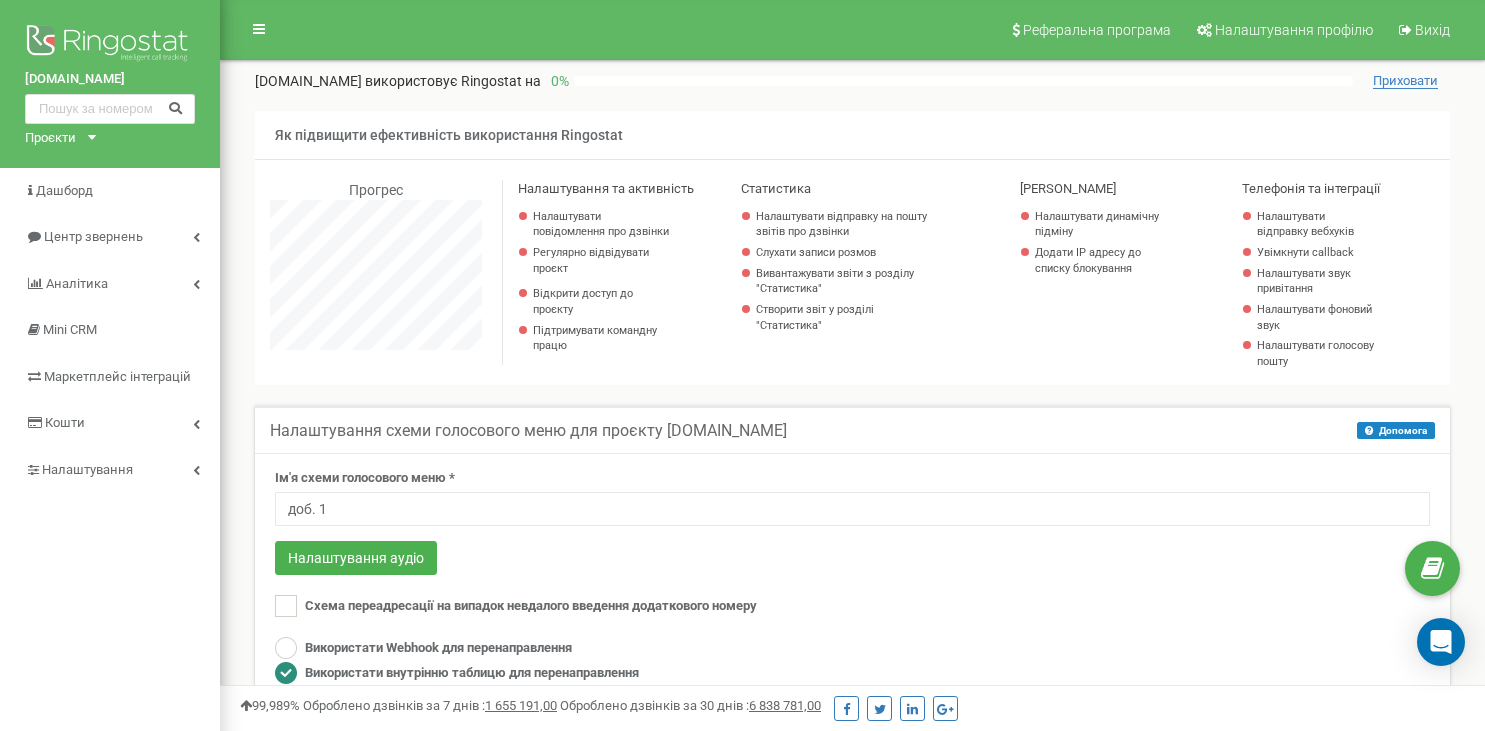 scroll, scrollTop: 130, scrollLeft: 0, axis: vertical 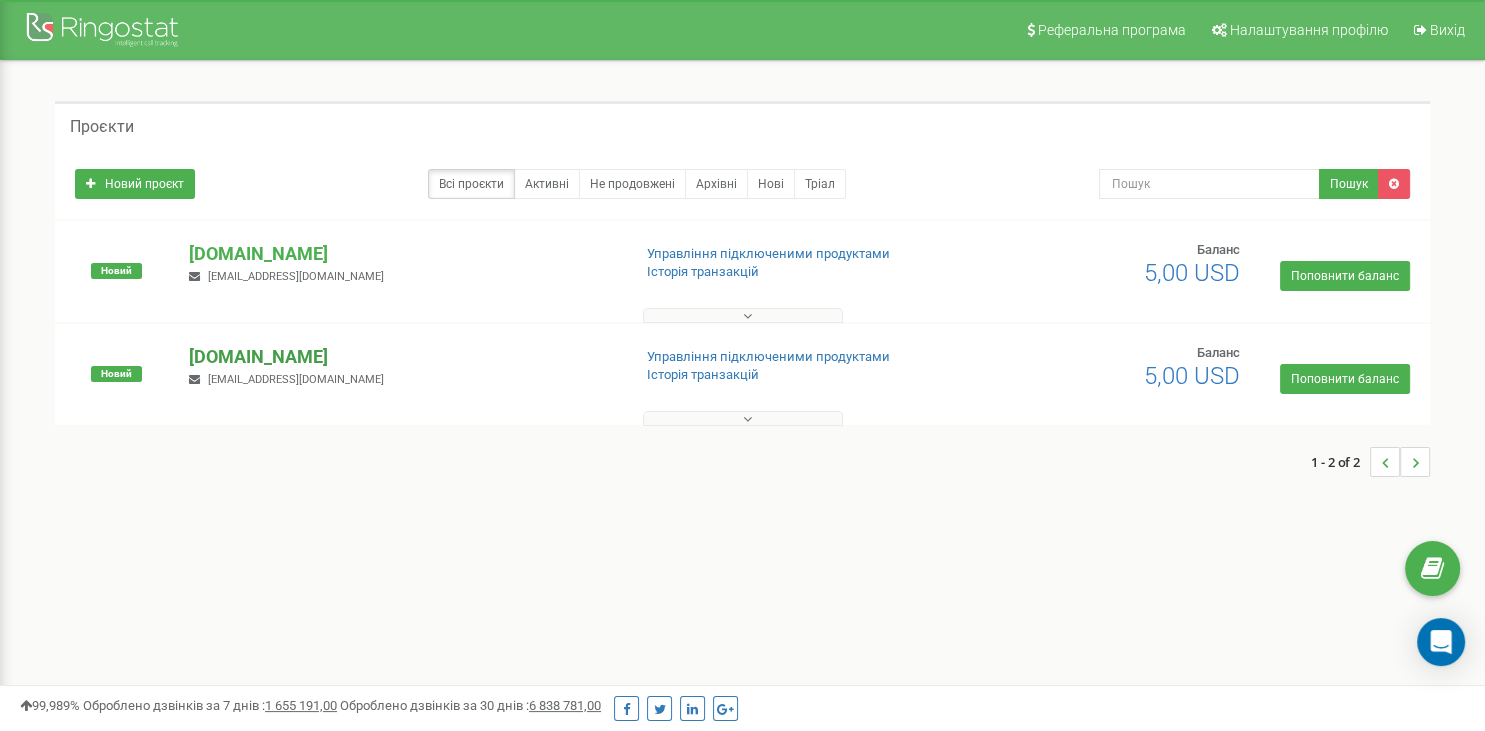 click on "[DOMAIN_NAME]" at bounding box center (401, 357) 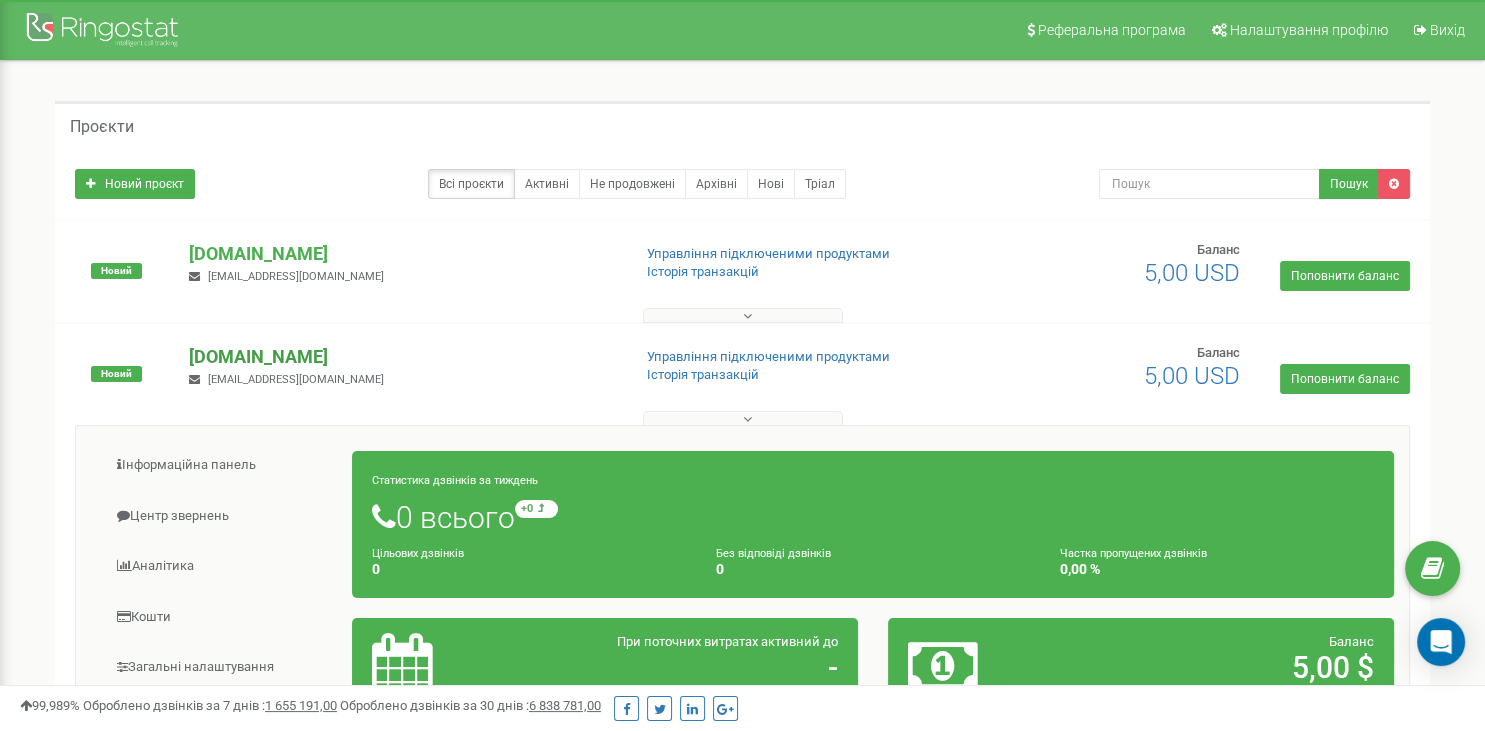 click on "[DOMAIN_NAME]" at bounding box center [401, 357] 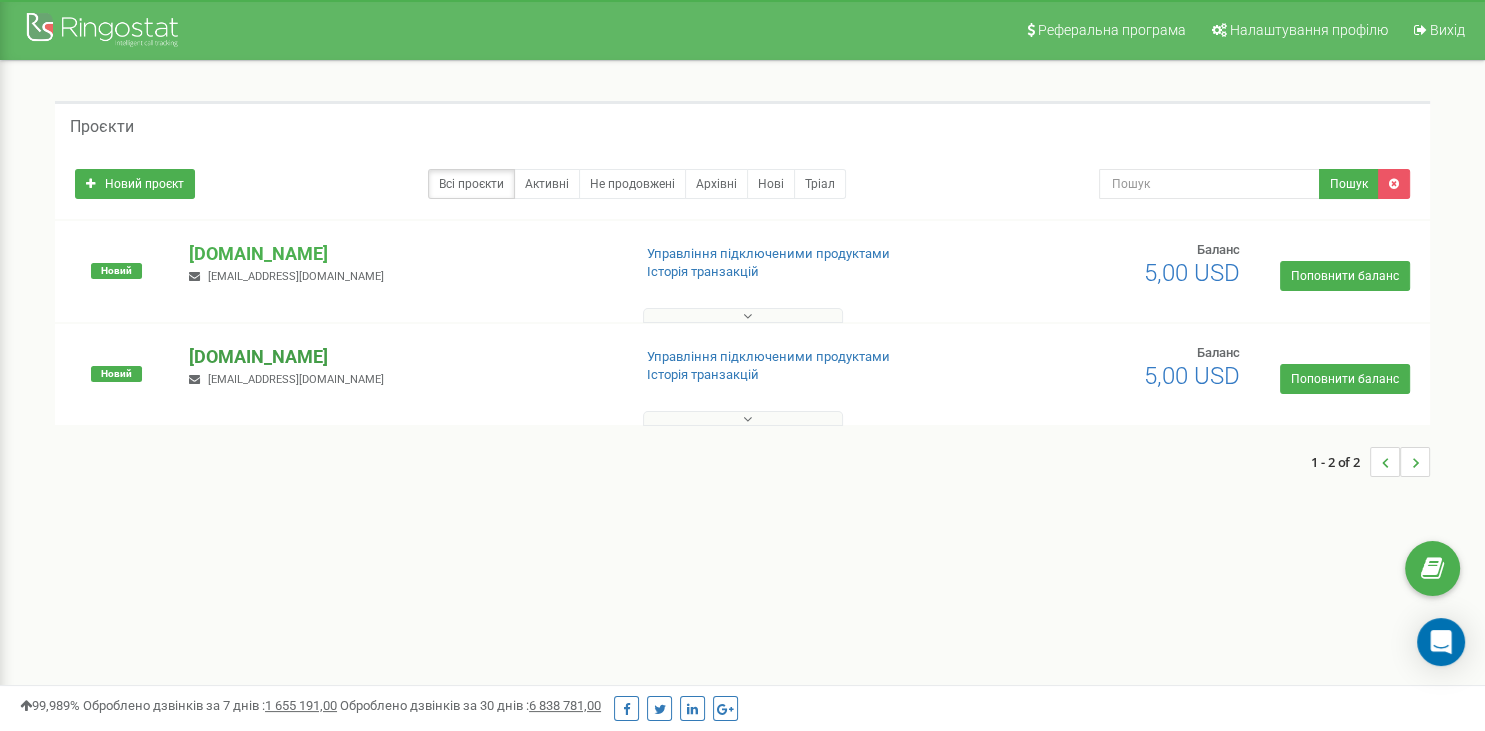 click on "[DOMAIN_NAME]" at bounding box center [401, 357] 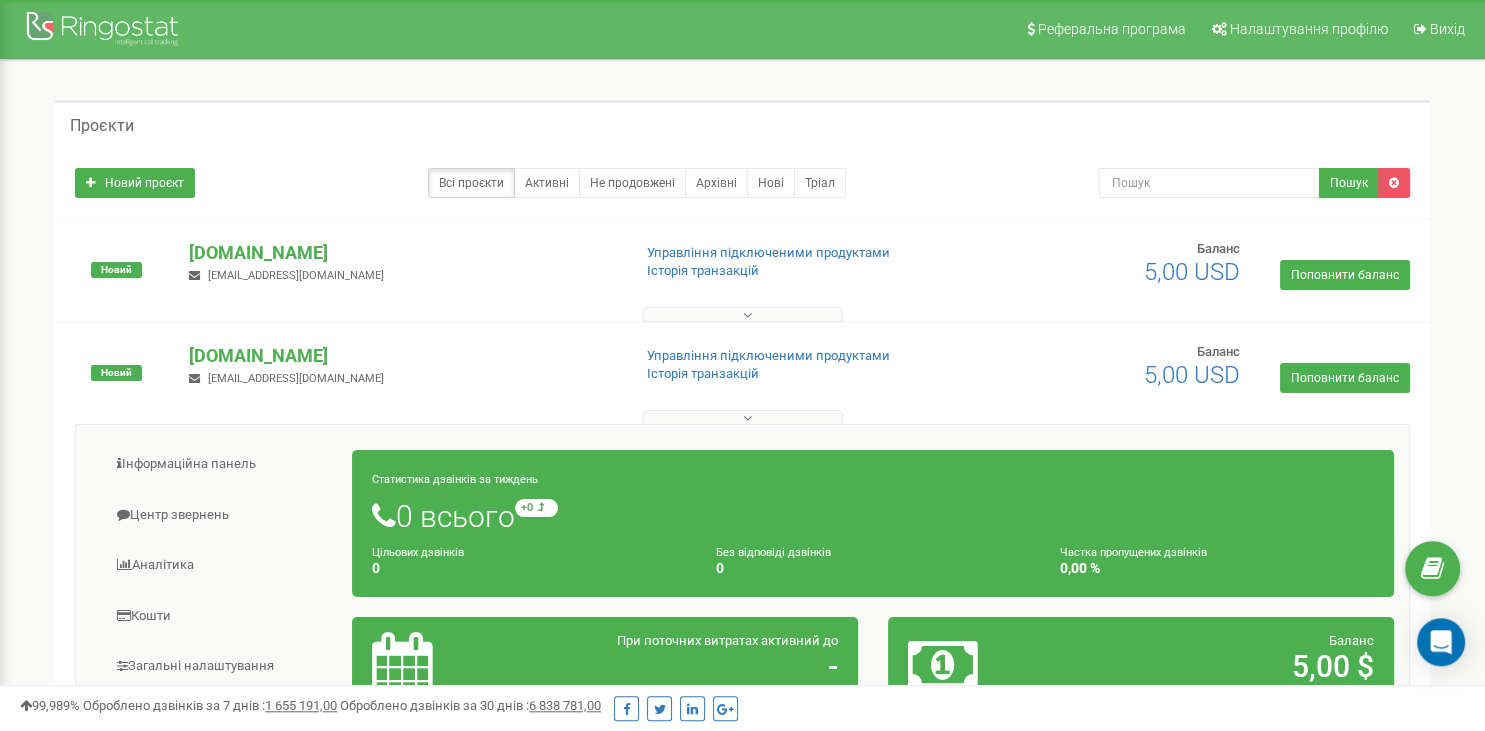 scroll, scrollTop: 0, scrollLeft: 0, axis: both 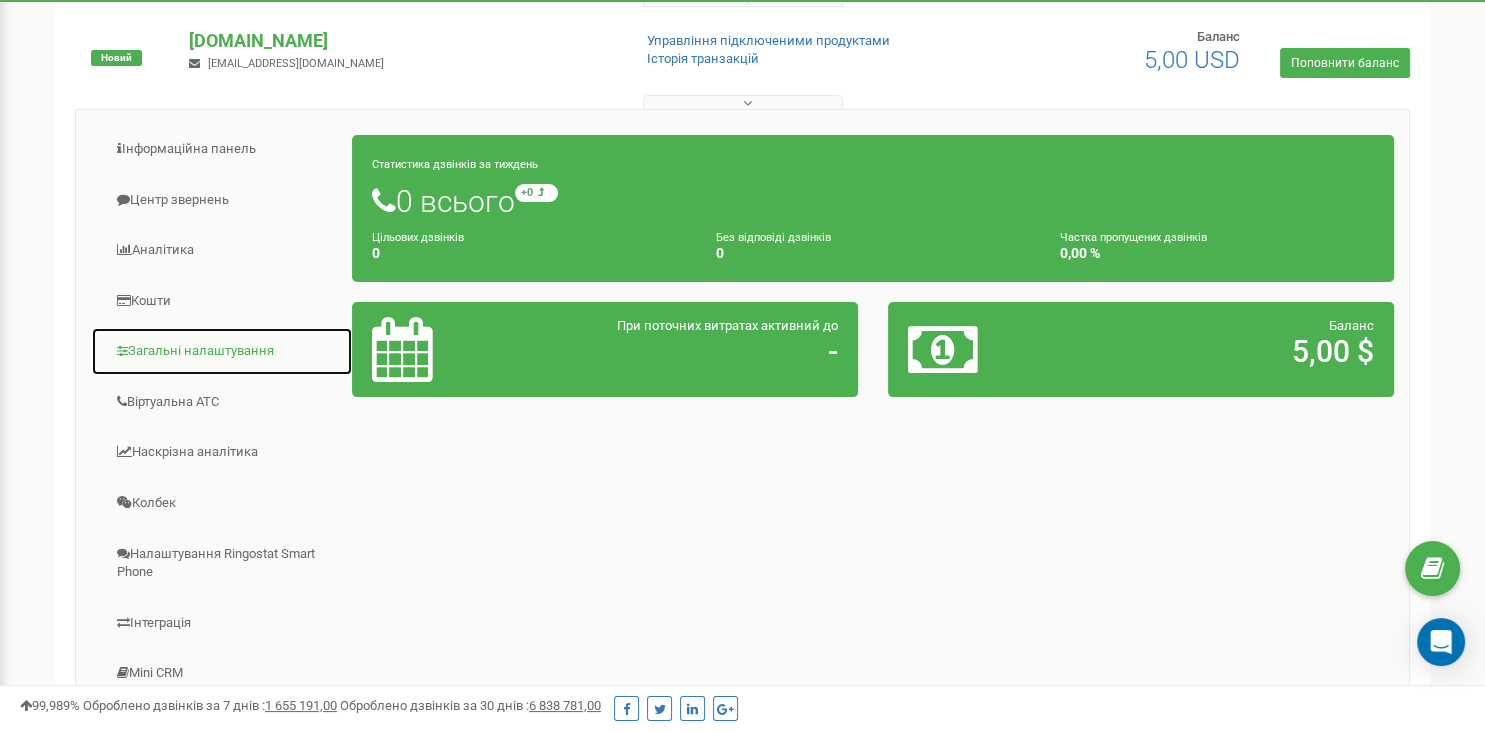 click on "Загальні налаштування" at bounding box center [222, 351] 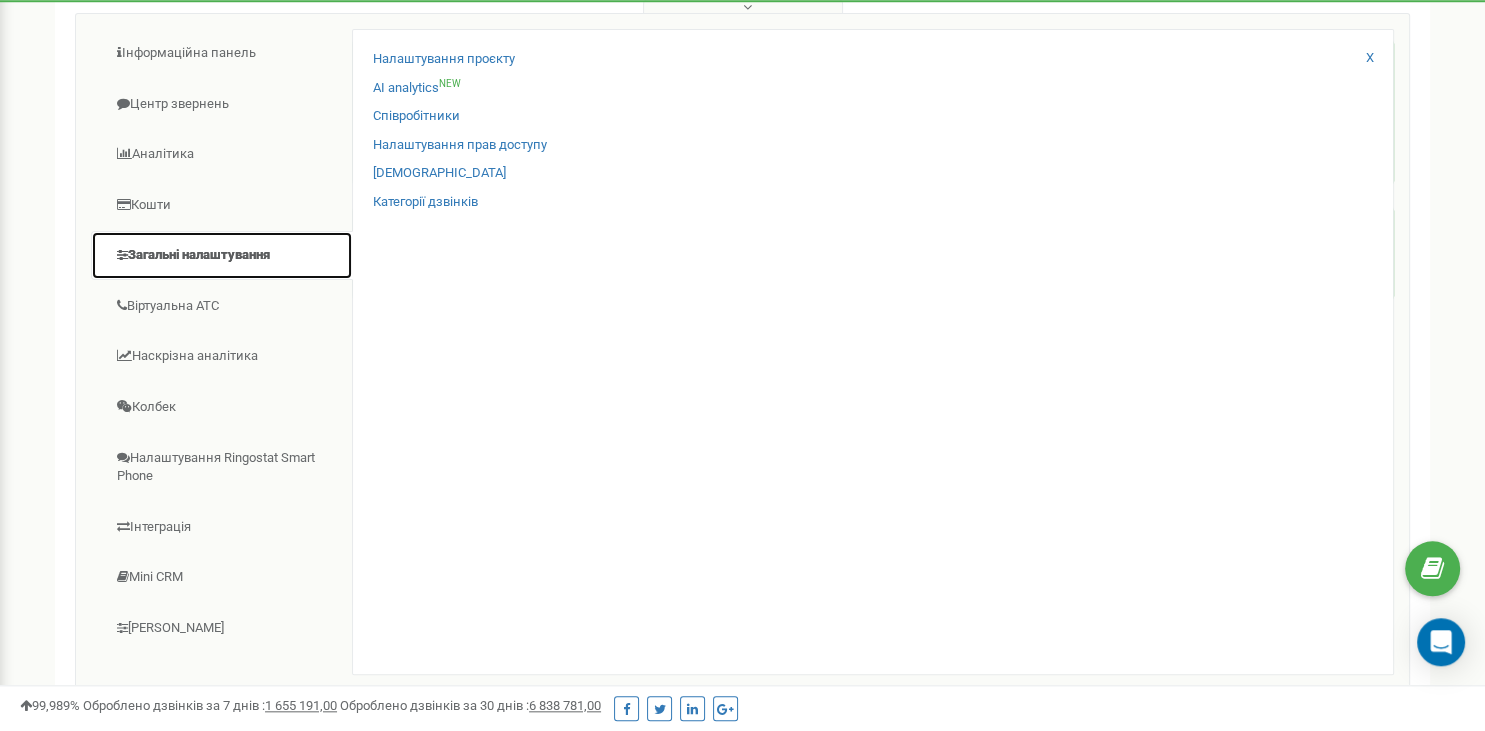 scroll, scrollTop: 422, scrollLeft: 0, axis: vertical 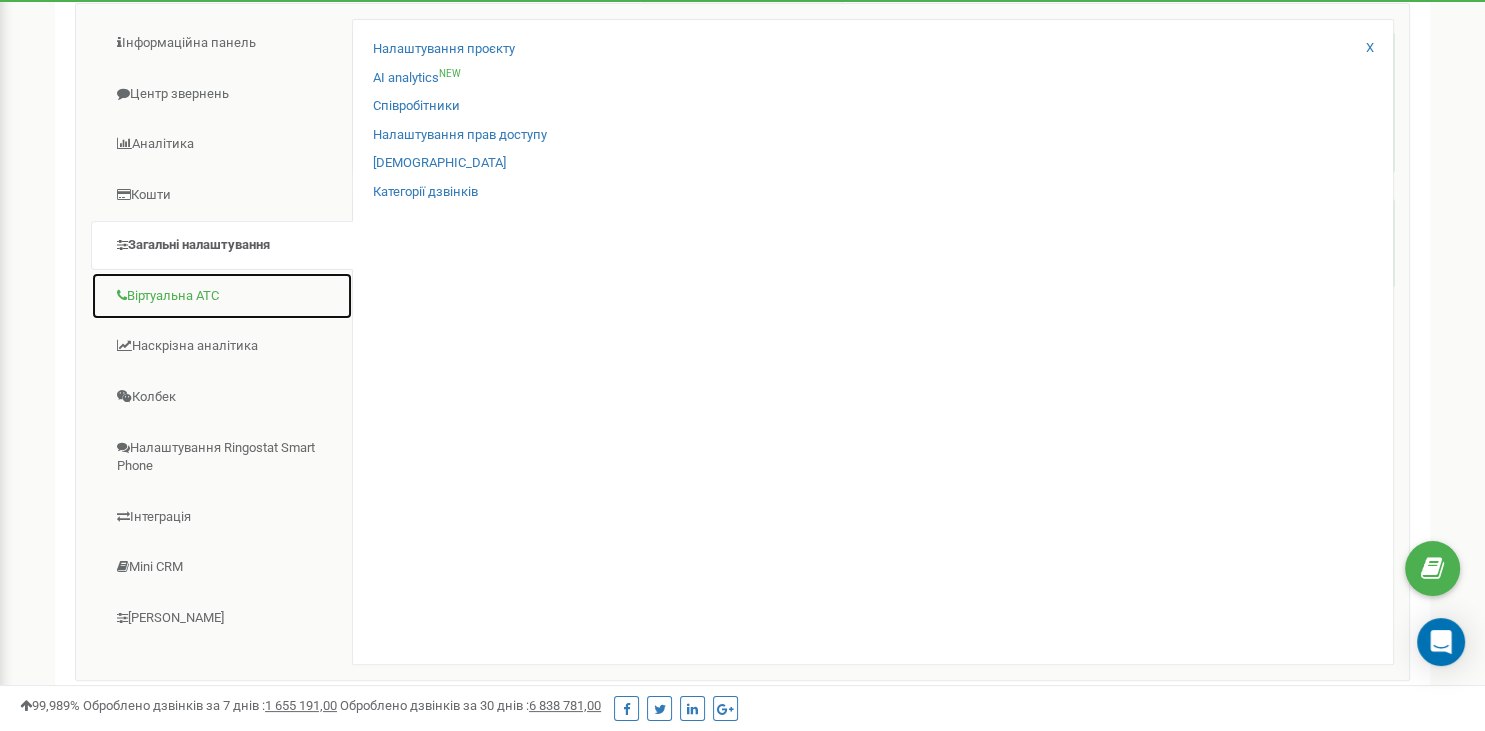 click on "Віртуальна АТС" at bounding box center (222, 296) 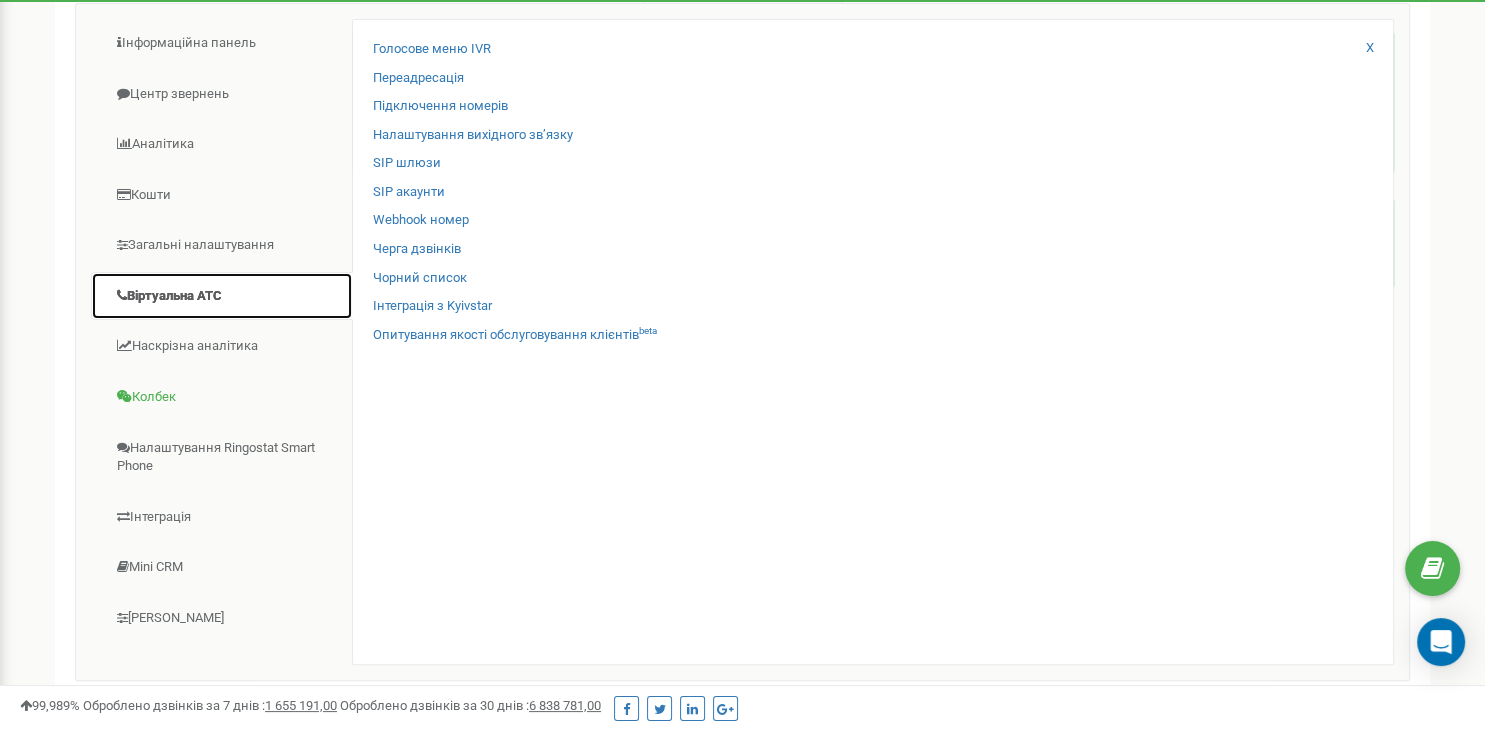 scroll, scrollTop: 316, scrollLeft: 0, axis: vertical 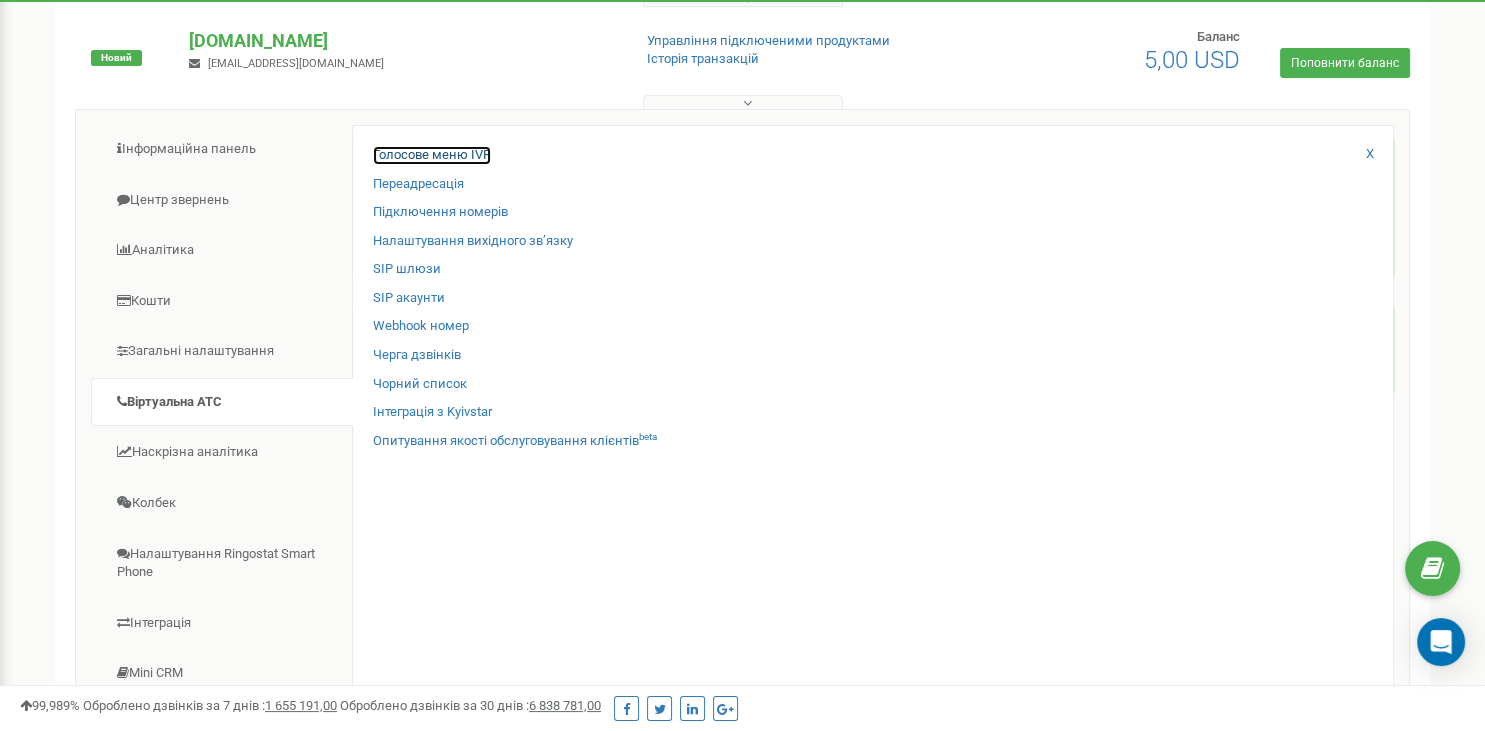 click on "Голосове меню IVR" at bounding box center [432, 155] 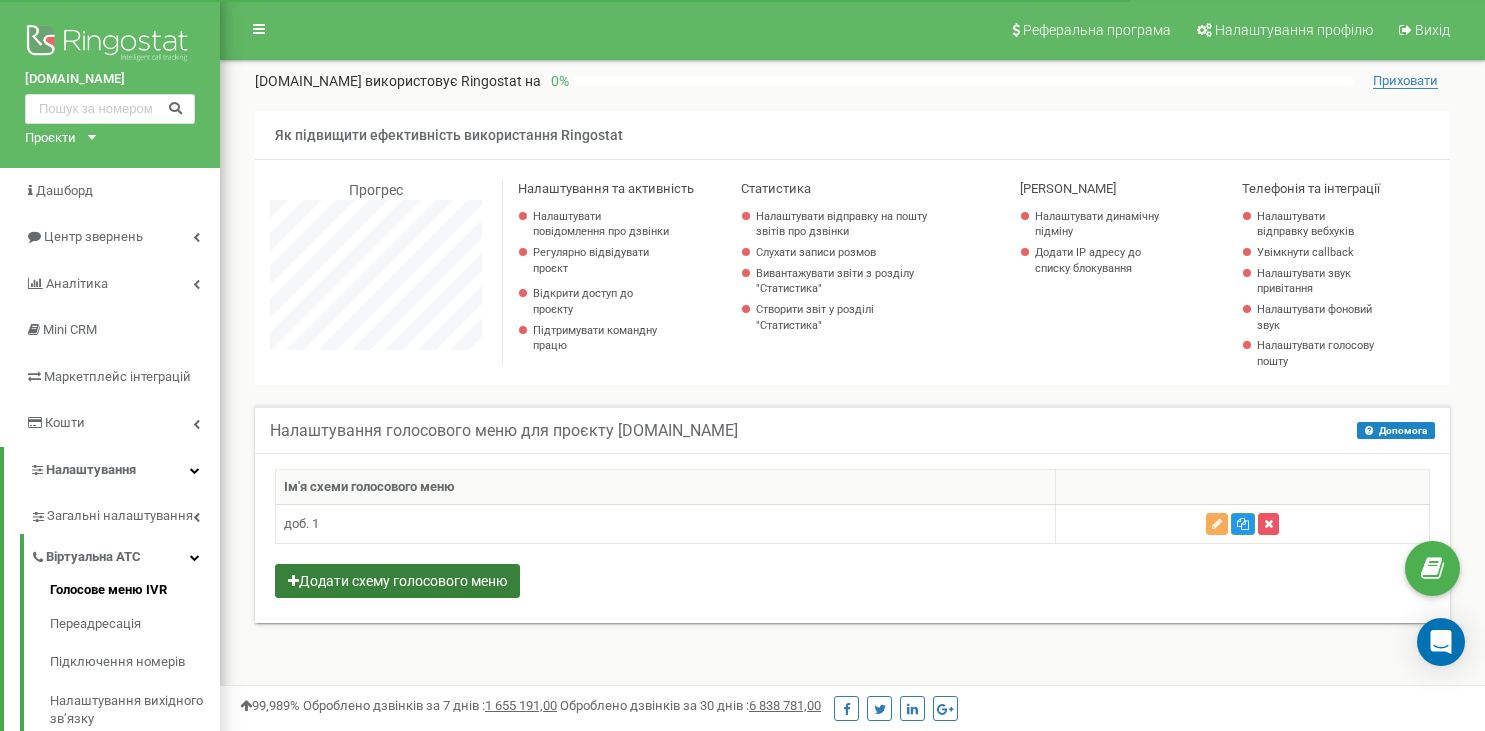 scroll, scrollTop: 106, scrollLeft: 0, axis: vertical 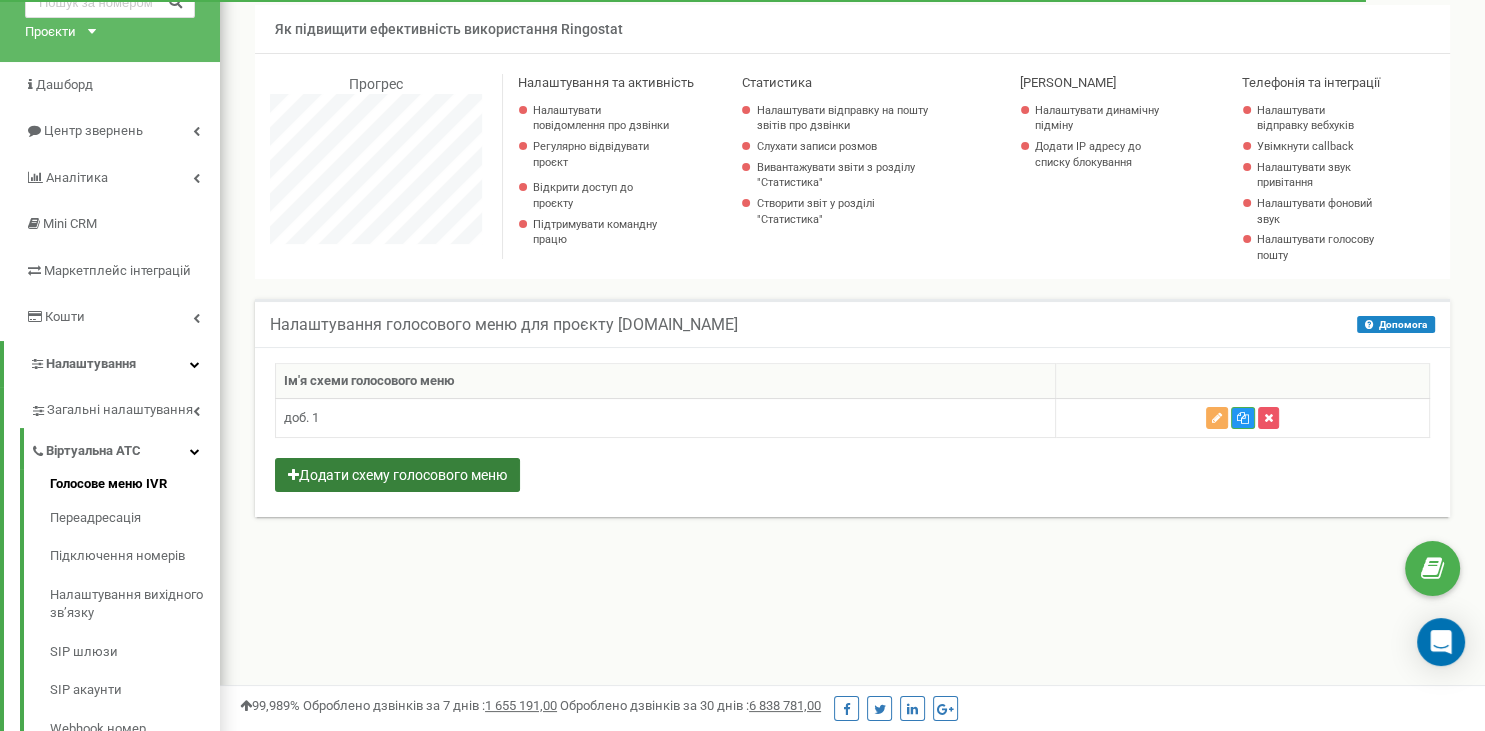 click on "Додати схему голосового меню" at bounding box center [397, 475] 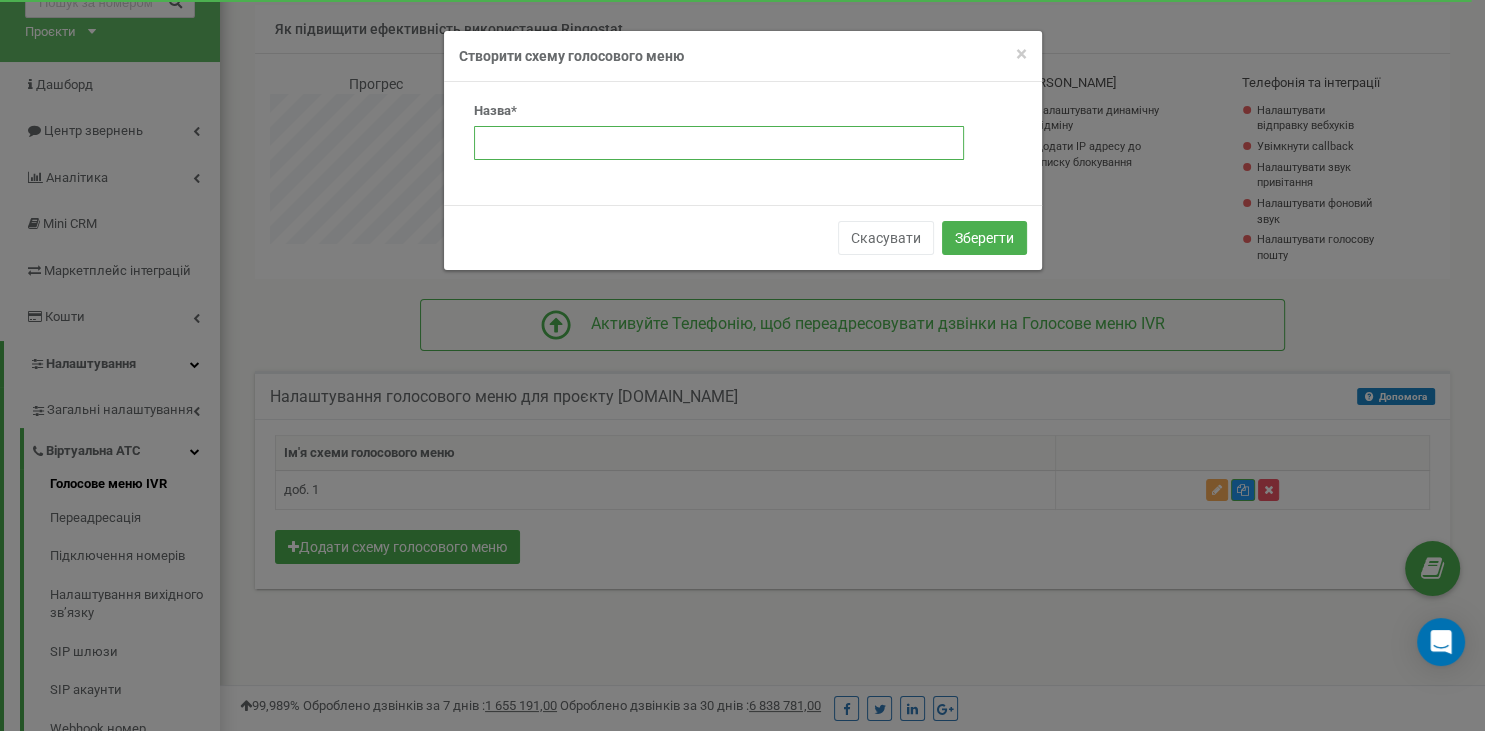 click at bounding box center [719, 143] 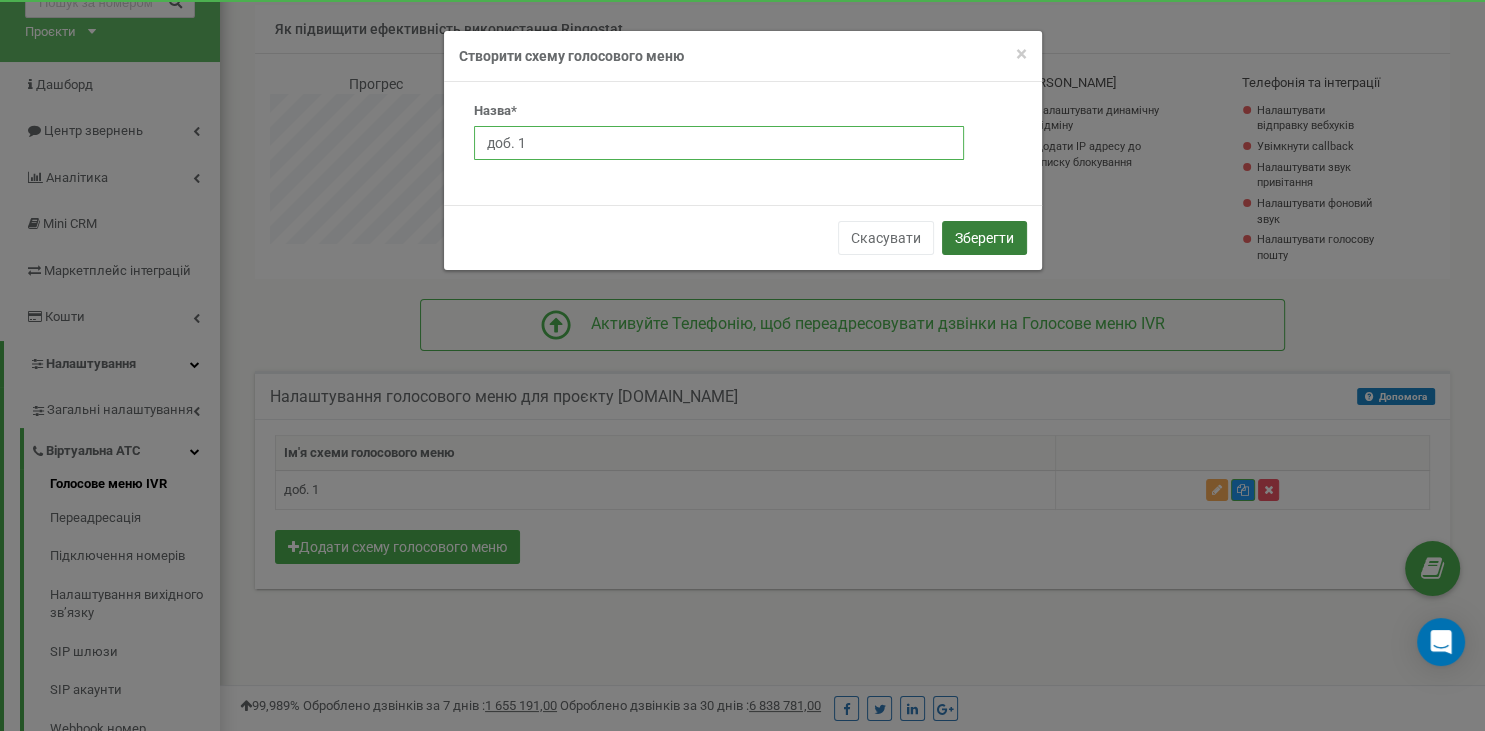 type on "доб. 1" 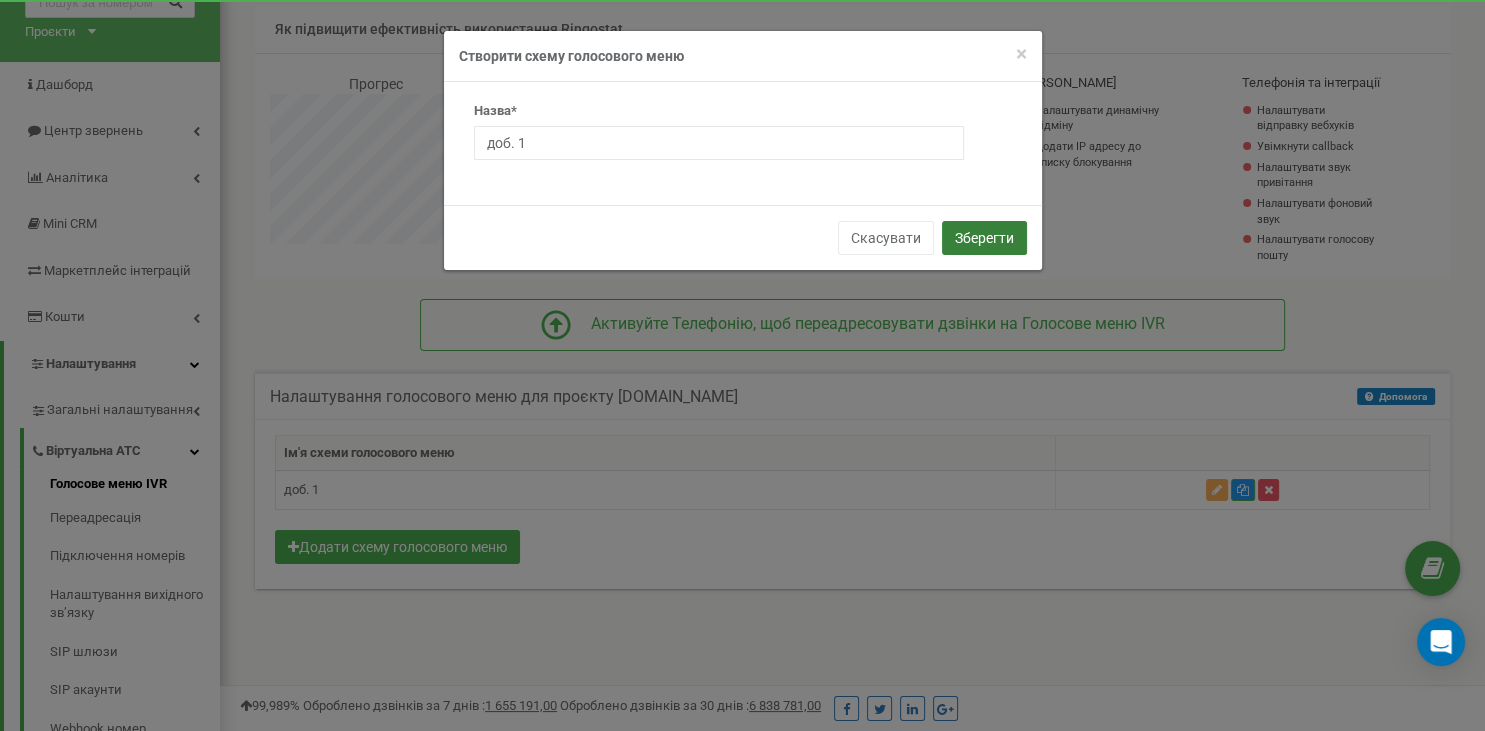 click on "Зберегти" at bounding box center [984, 238] 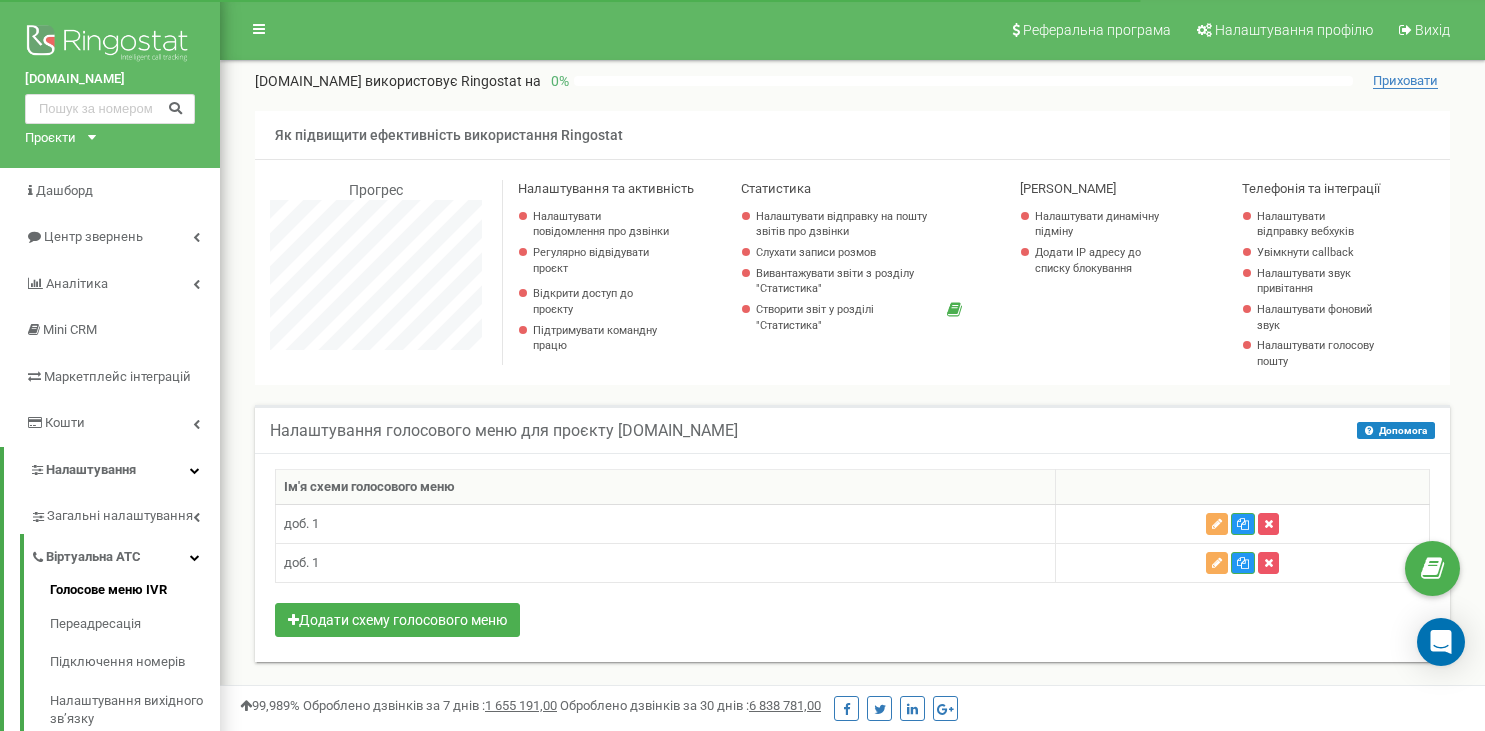 scroll, scrollTop: 70, scrollLeft: 0, axis: vertical 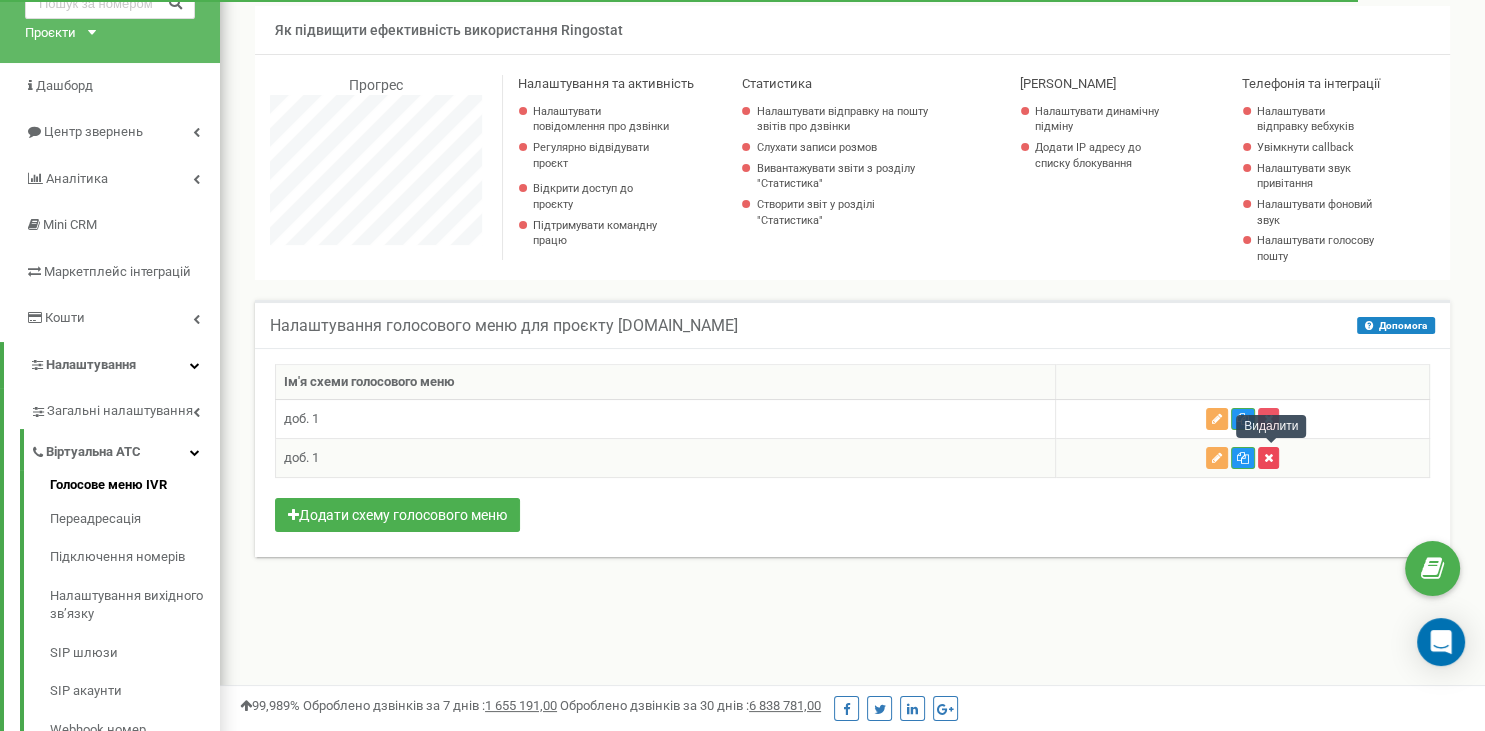 click at bounding box center (1268, 458) 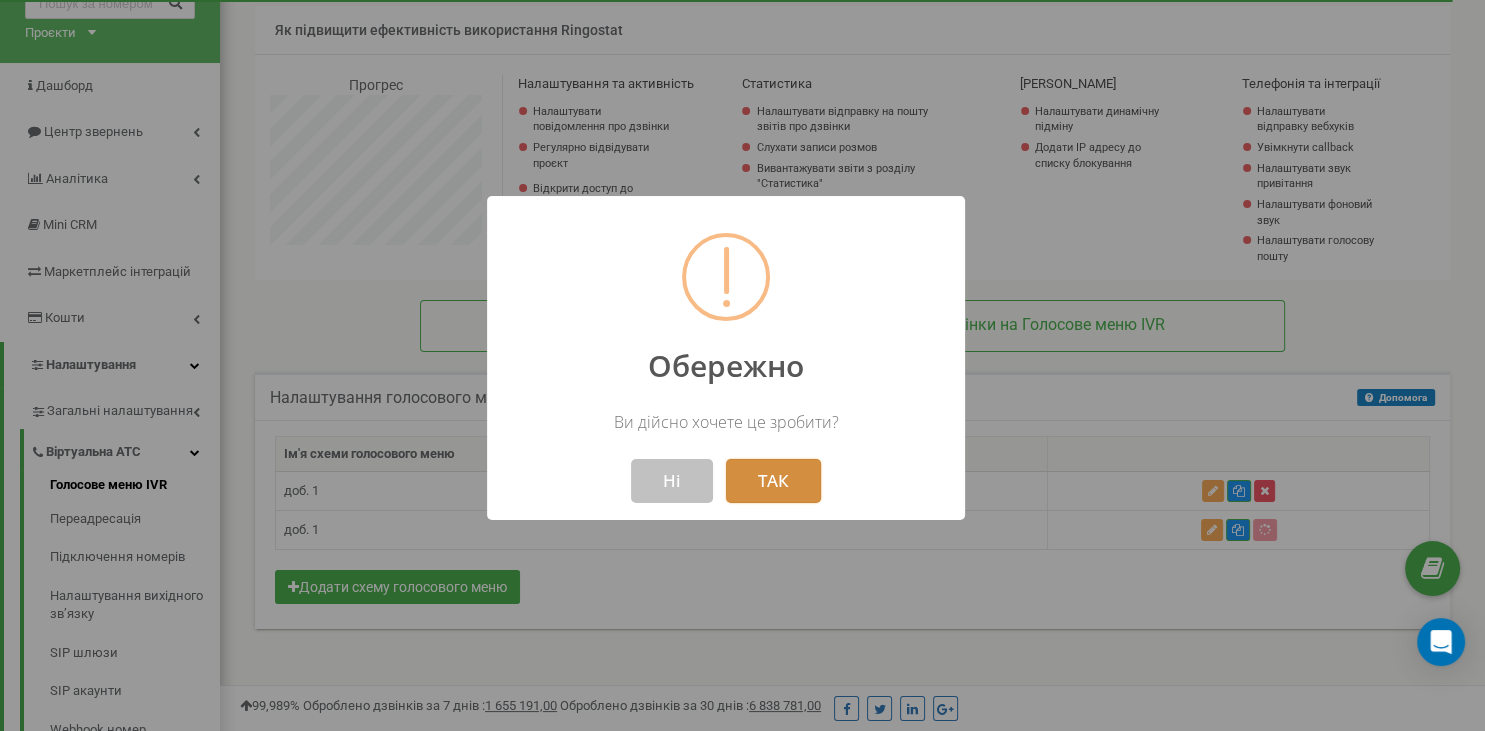click on "ТАК" at bounding box center [773, 481] 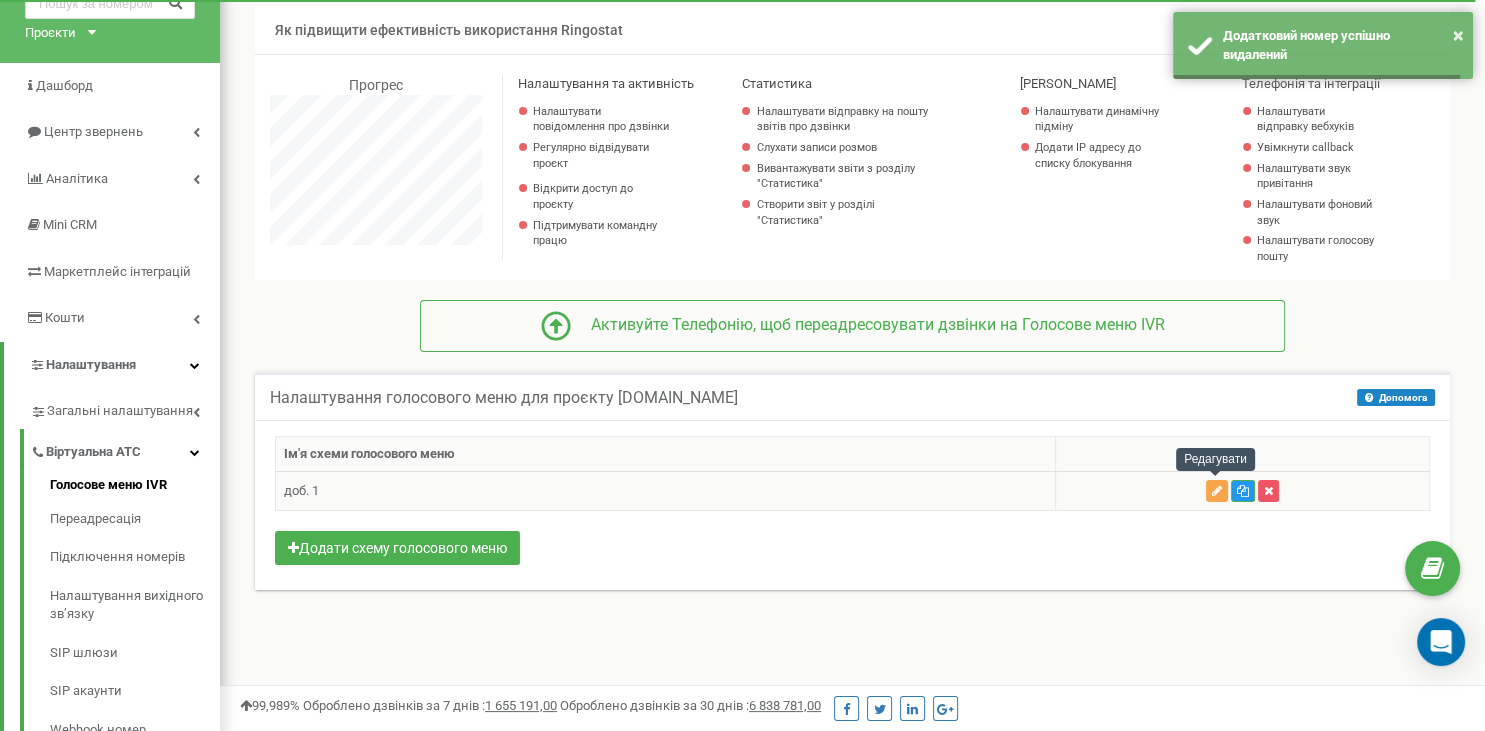 click at bounding box center [1217, 491] 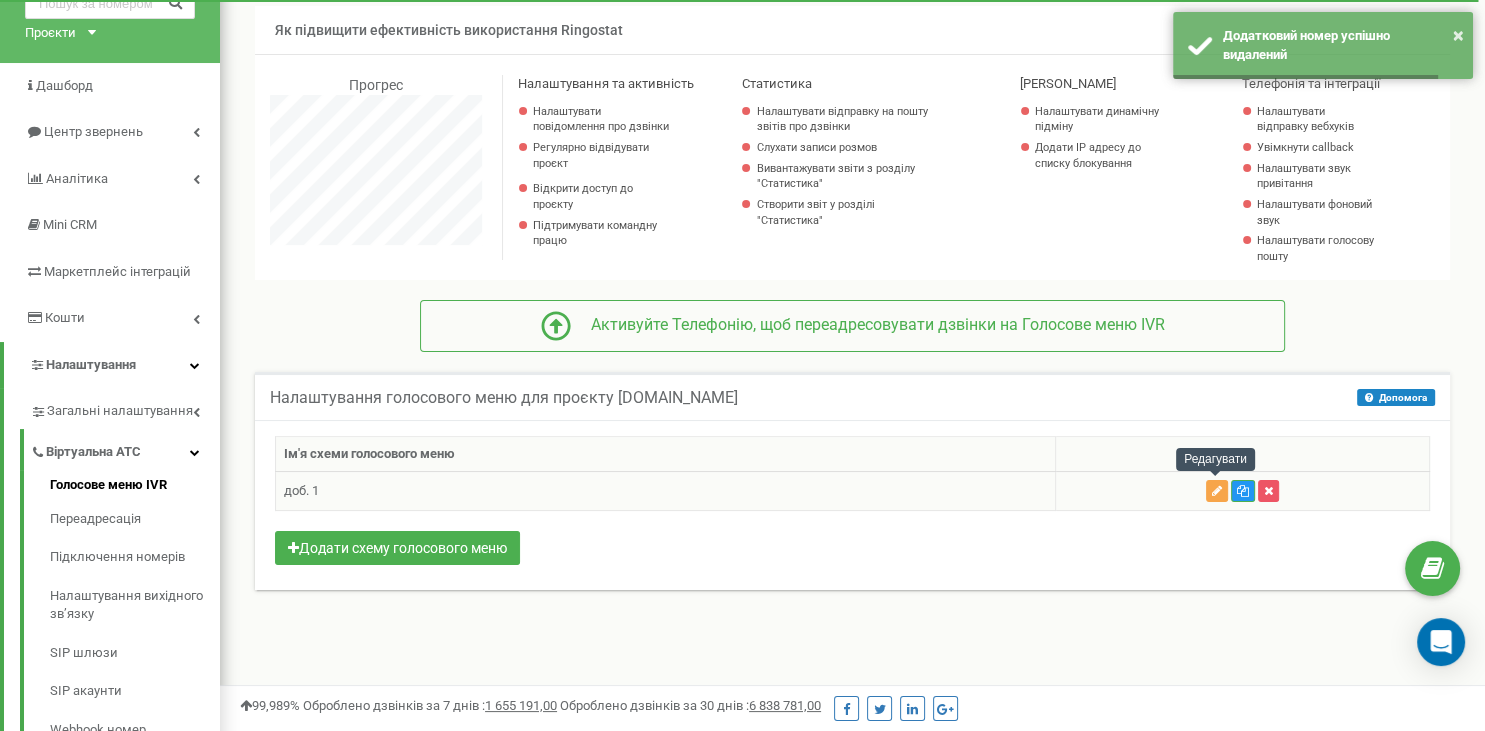 click at bounding box center (1217, 491) 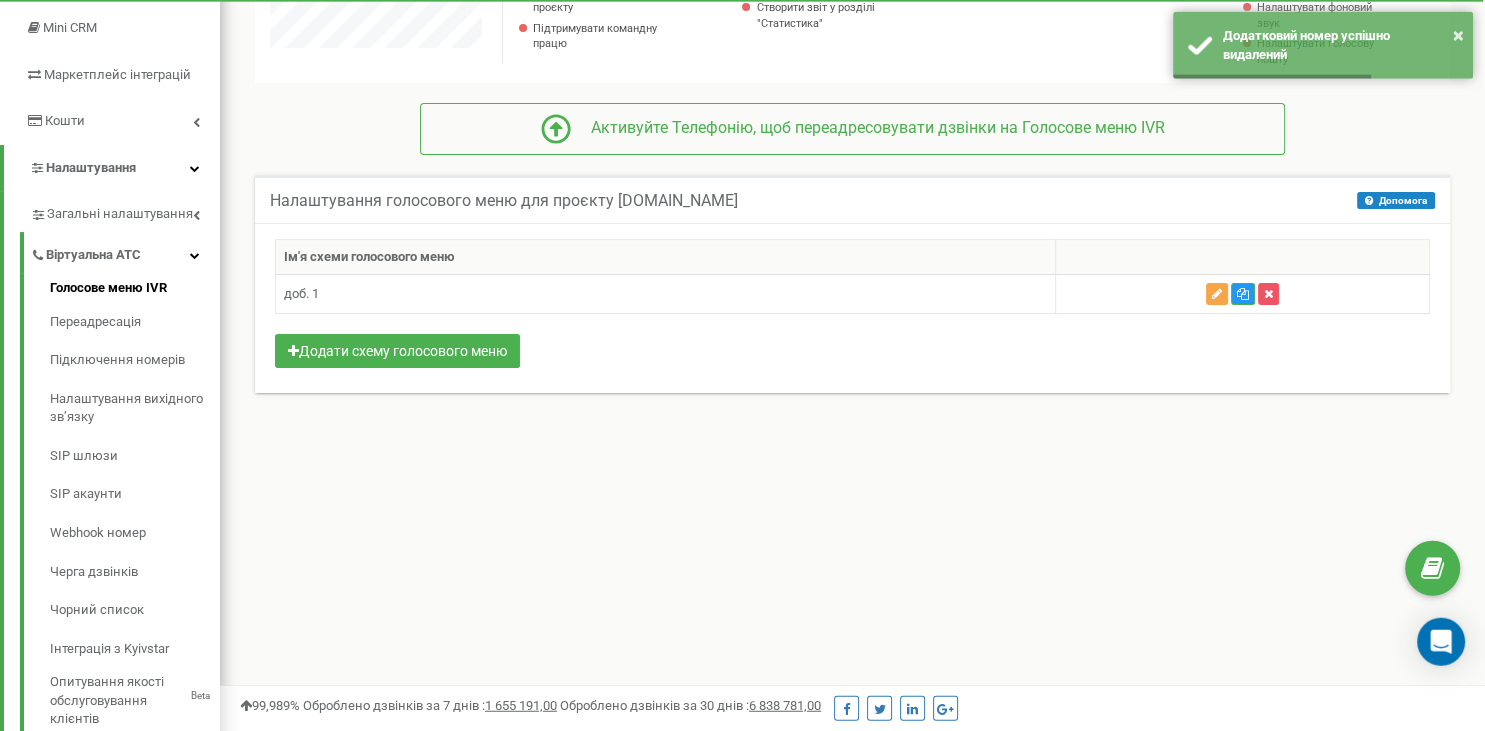scroll, scrollTop: 316, scrollLeft: 0, axis: vertical 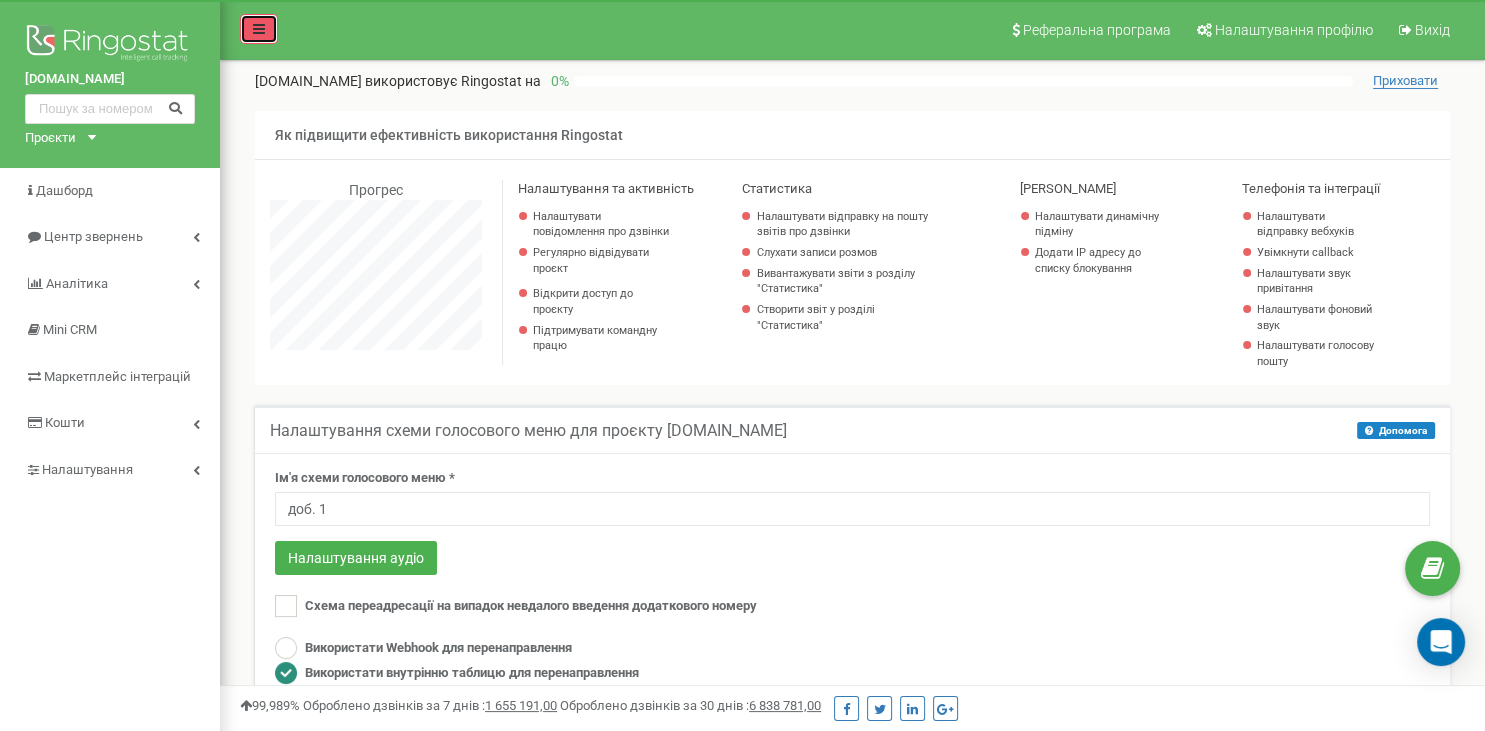 click at bounding box center (259, 29) 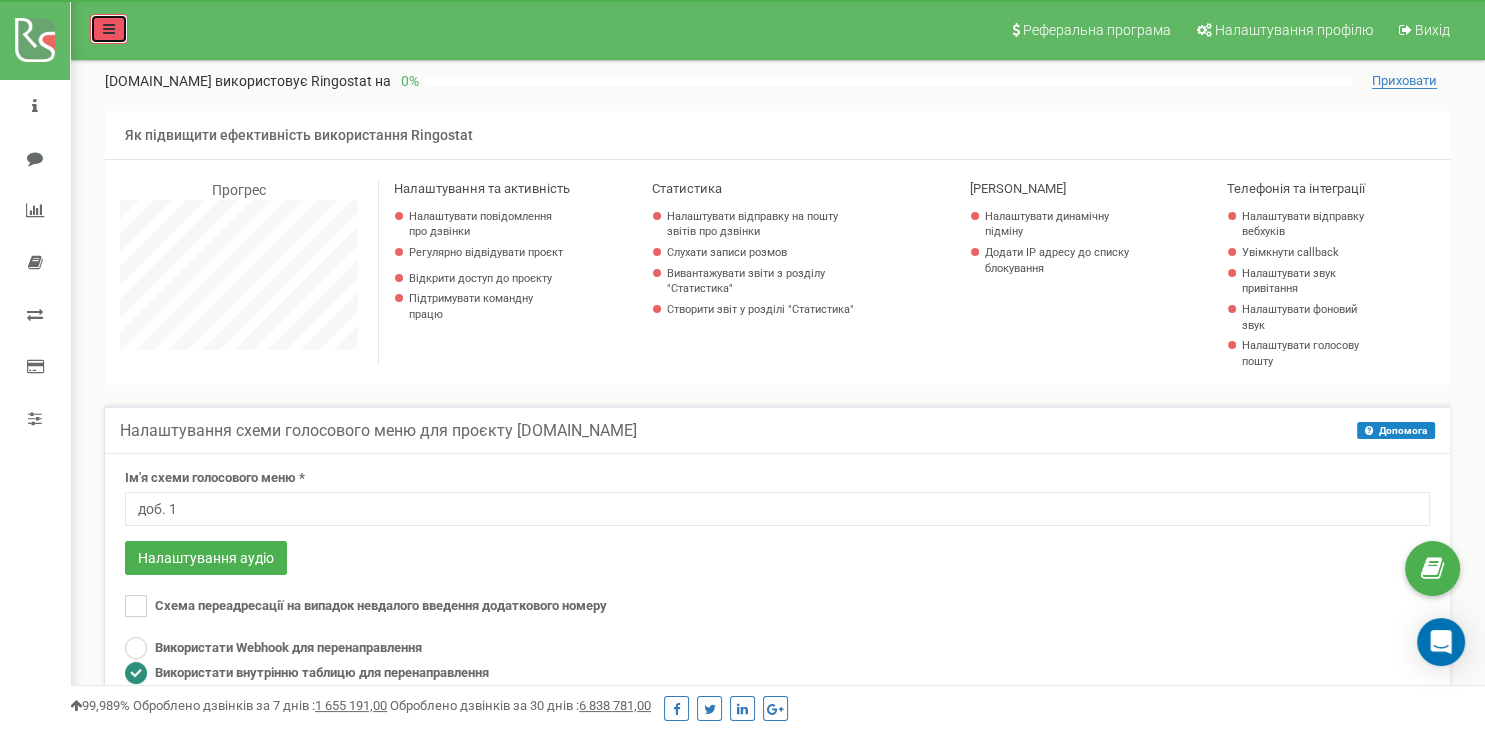 click at bounding box center [109, 29] 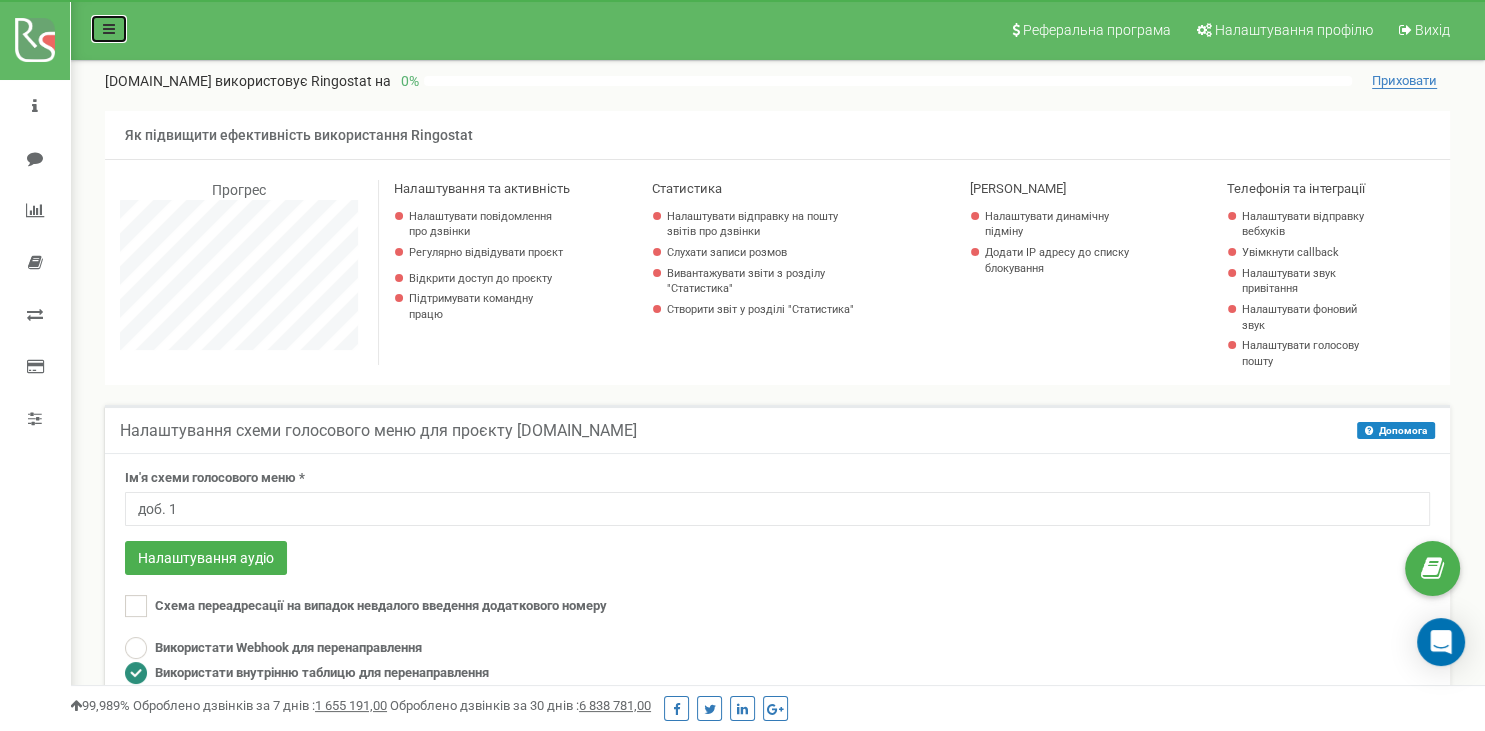 scroll, scrollTop: 1200, scrollLeft: 1265, axis: both 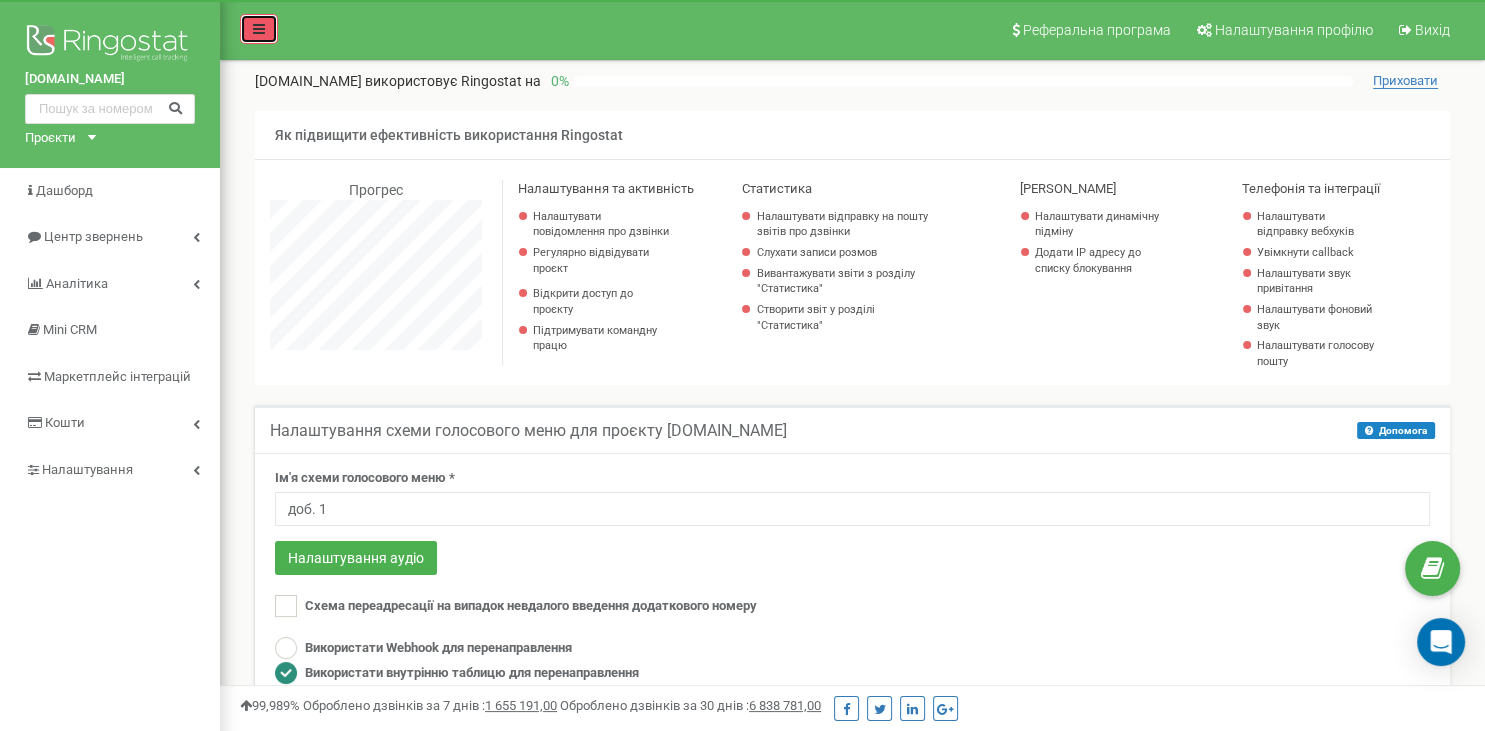 click at bounding box center [259, 29] 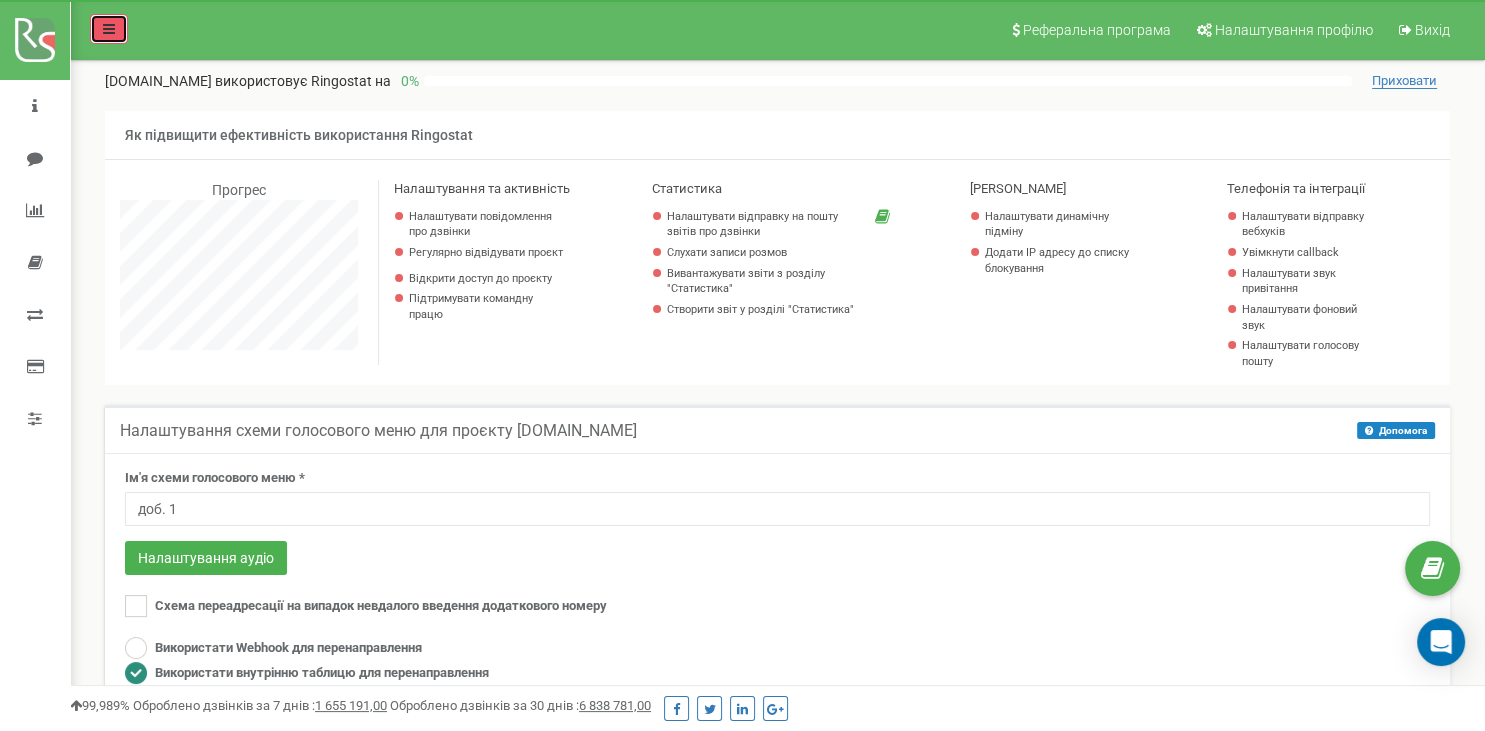 click at bounding box center (109, 29) 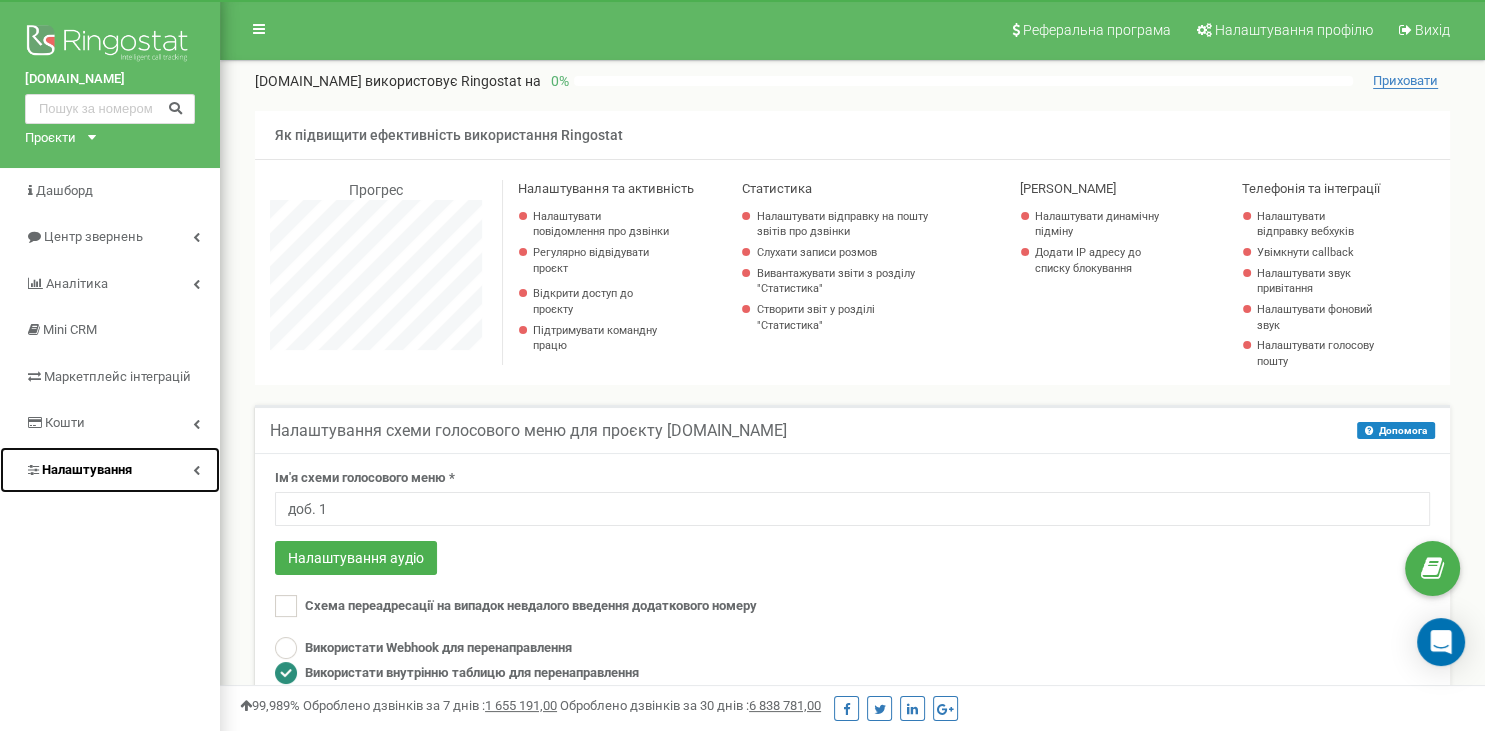 click on "Налаштування" at bounding box center (110, 470) 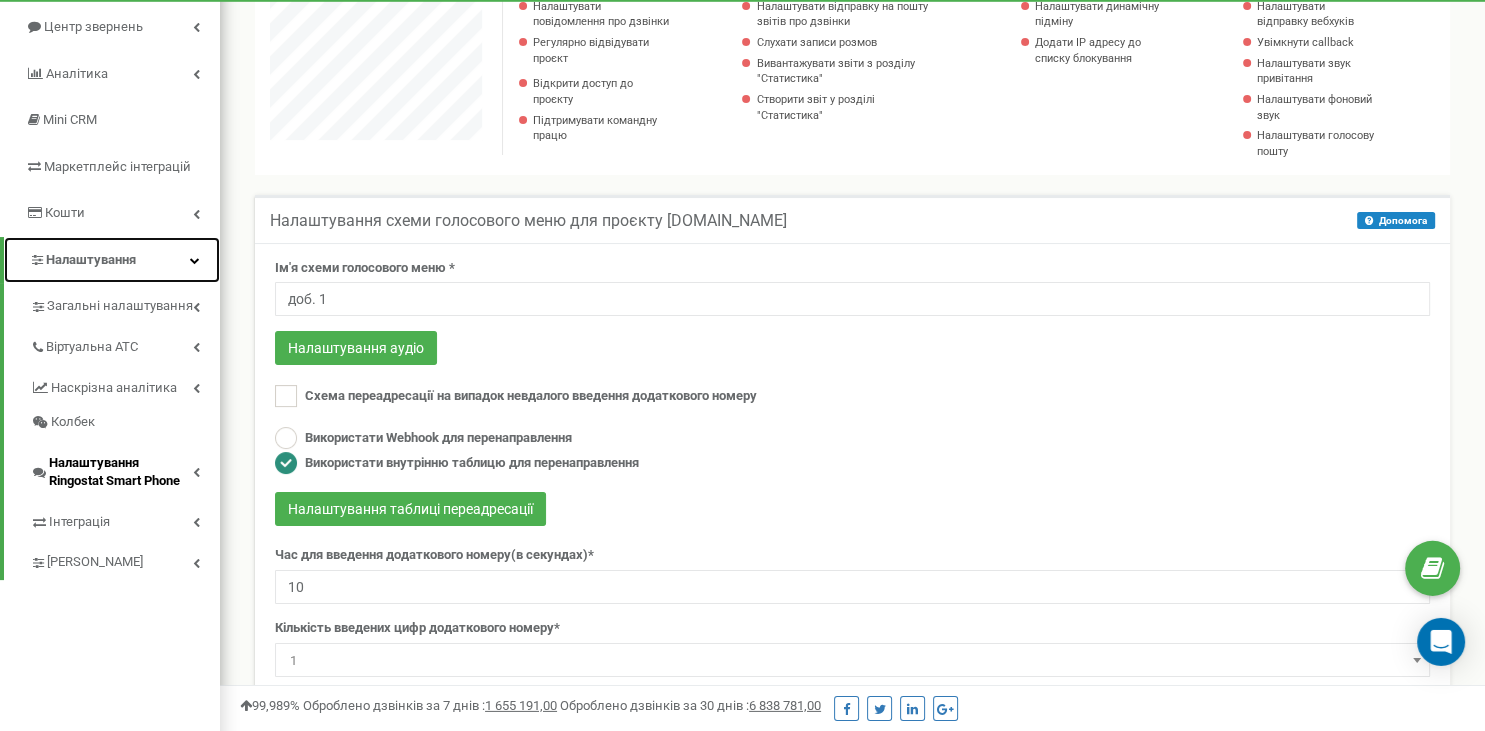 scroll, scrollTop: 211, scrollLeft: 0, axis: vertical 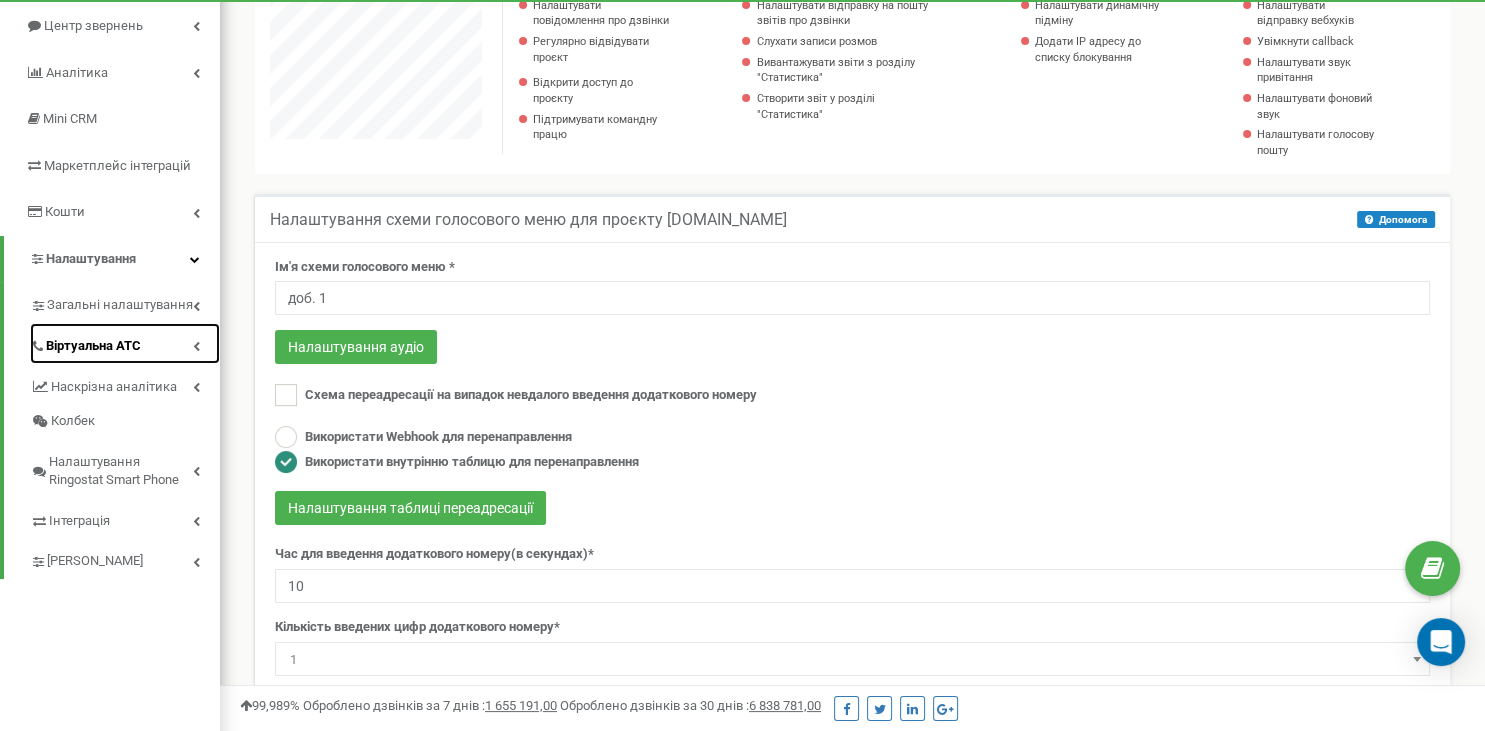 click at bounding box center (196, 346) 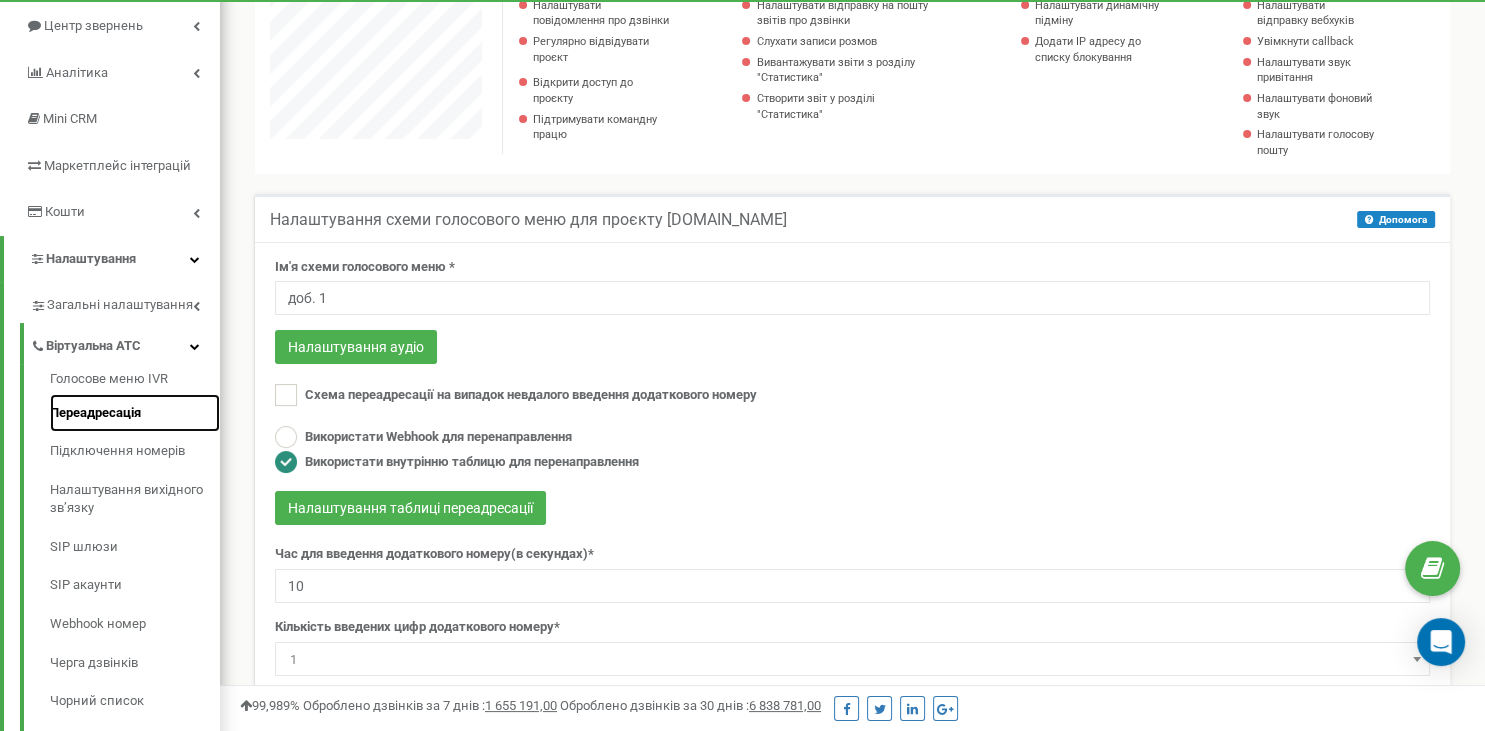 click on "Переадресація" at bounding box center (135, 413) 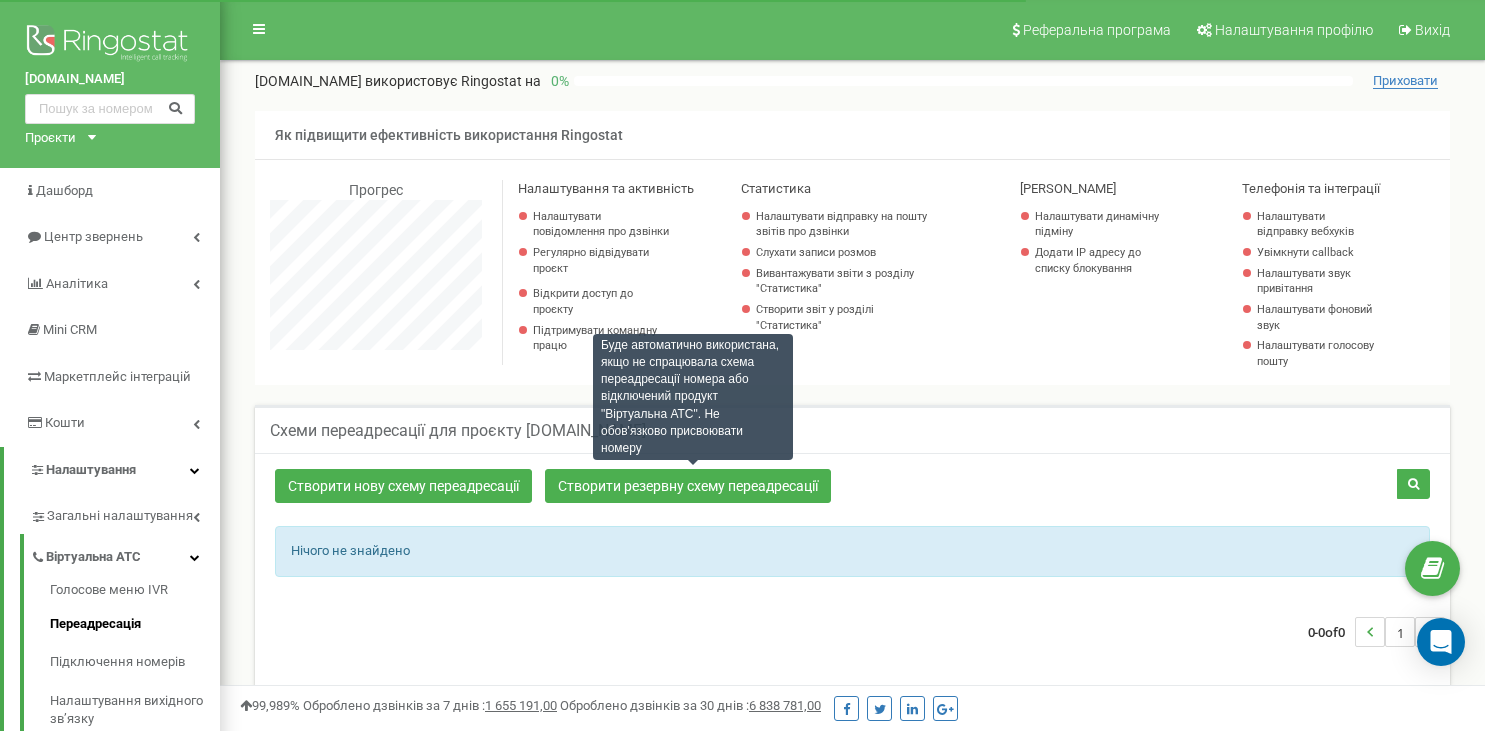 scroll, scrollTop: 211, scrollLeft: 0, axis: vertical 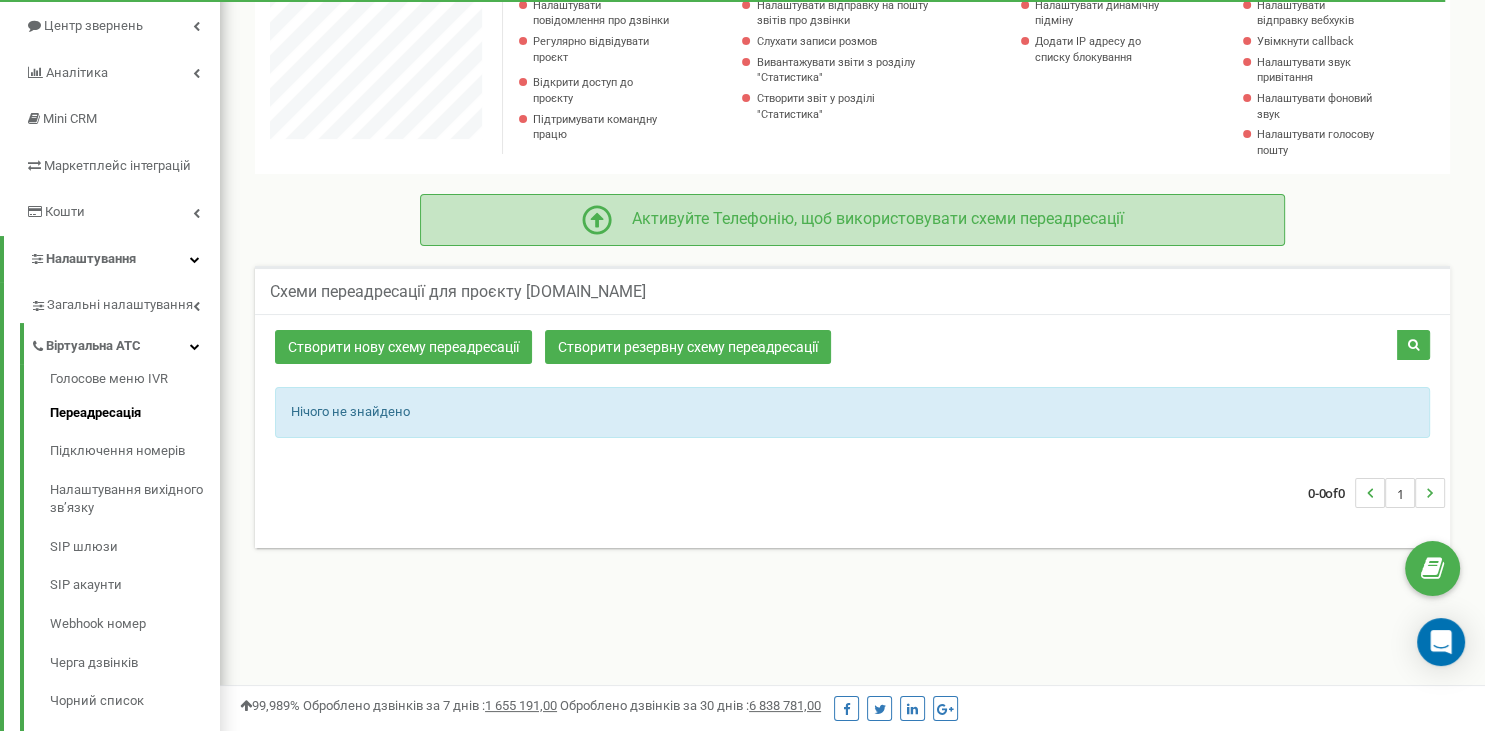 click 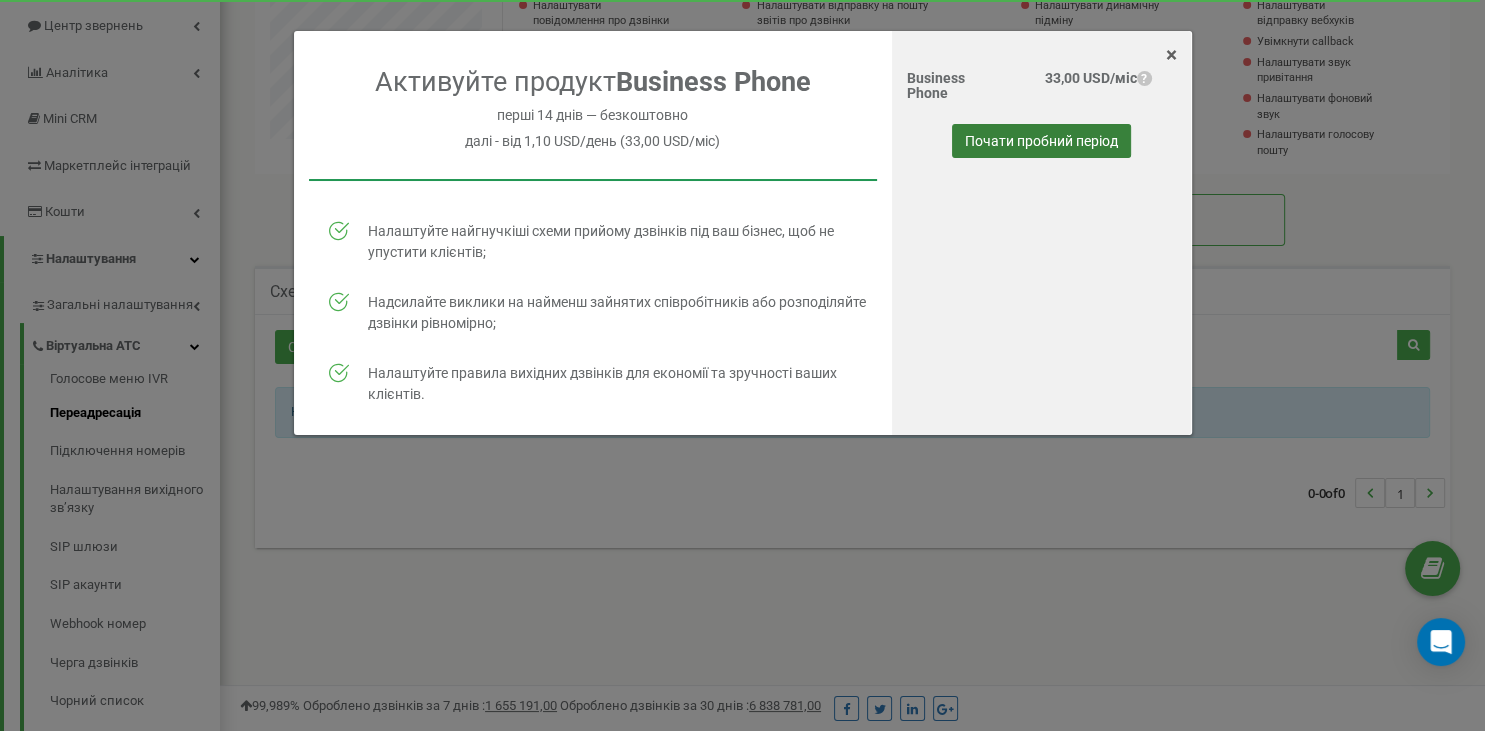click on "Почати пробний період" at bounding box center (1041, 141) 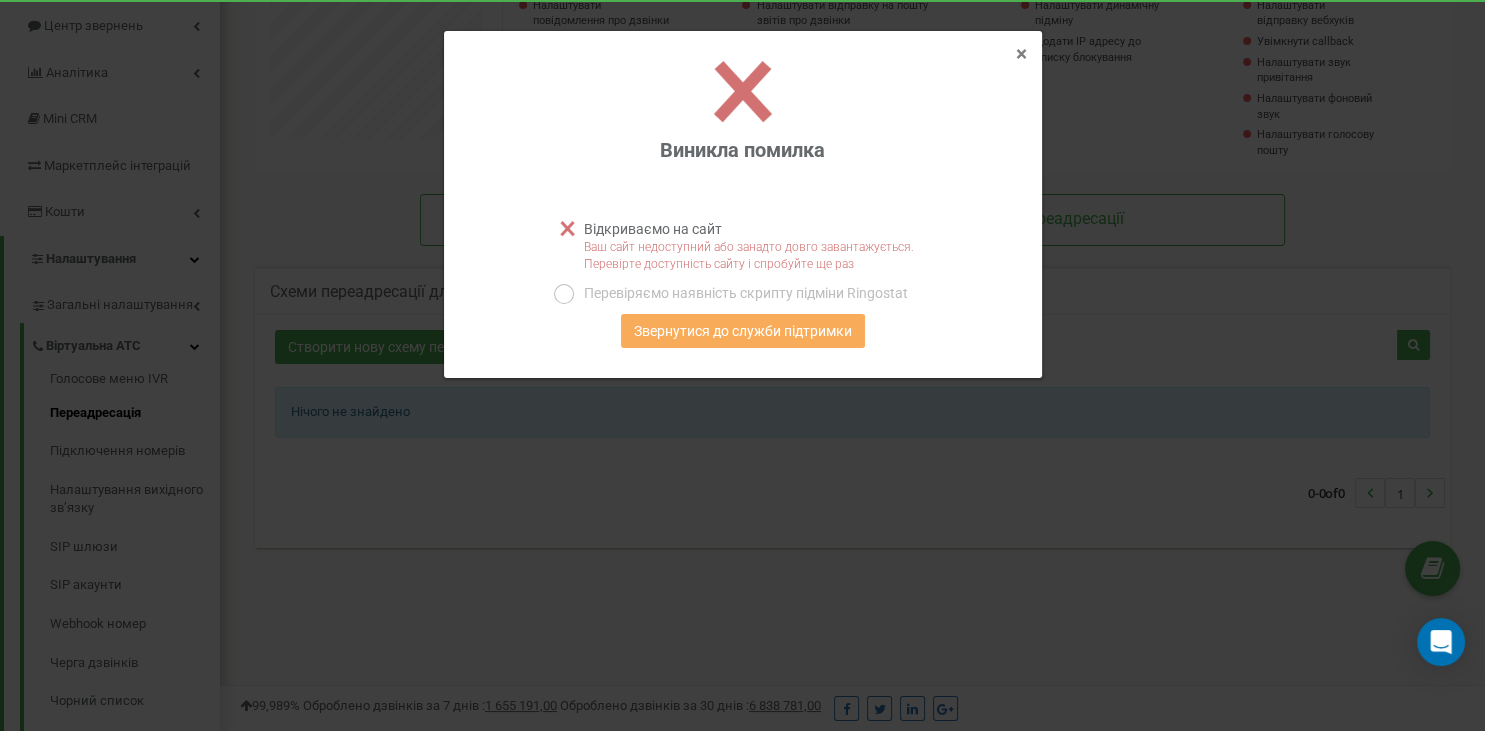 click on "×" at bounding box center (1021, 54) 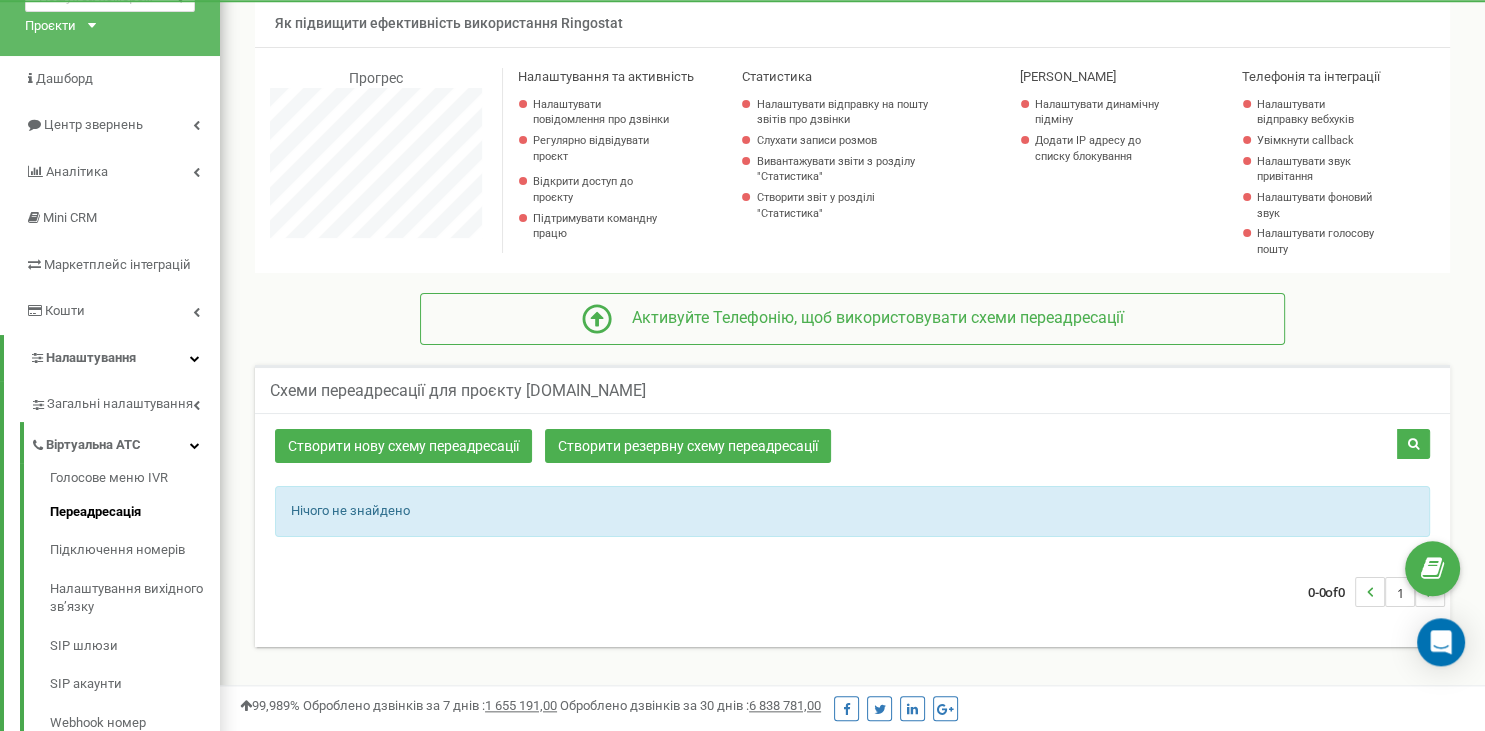 scroll, scrollTop: 105, scrollLeft: 0, axis: vertical 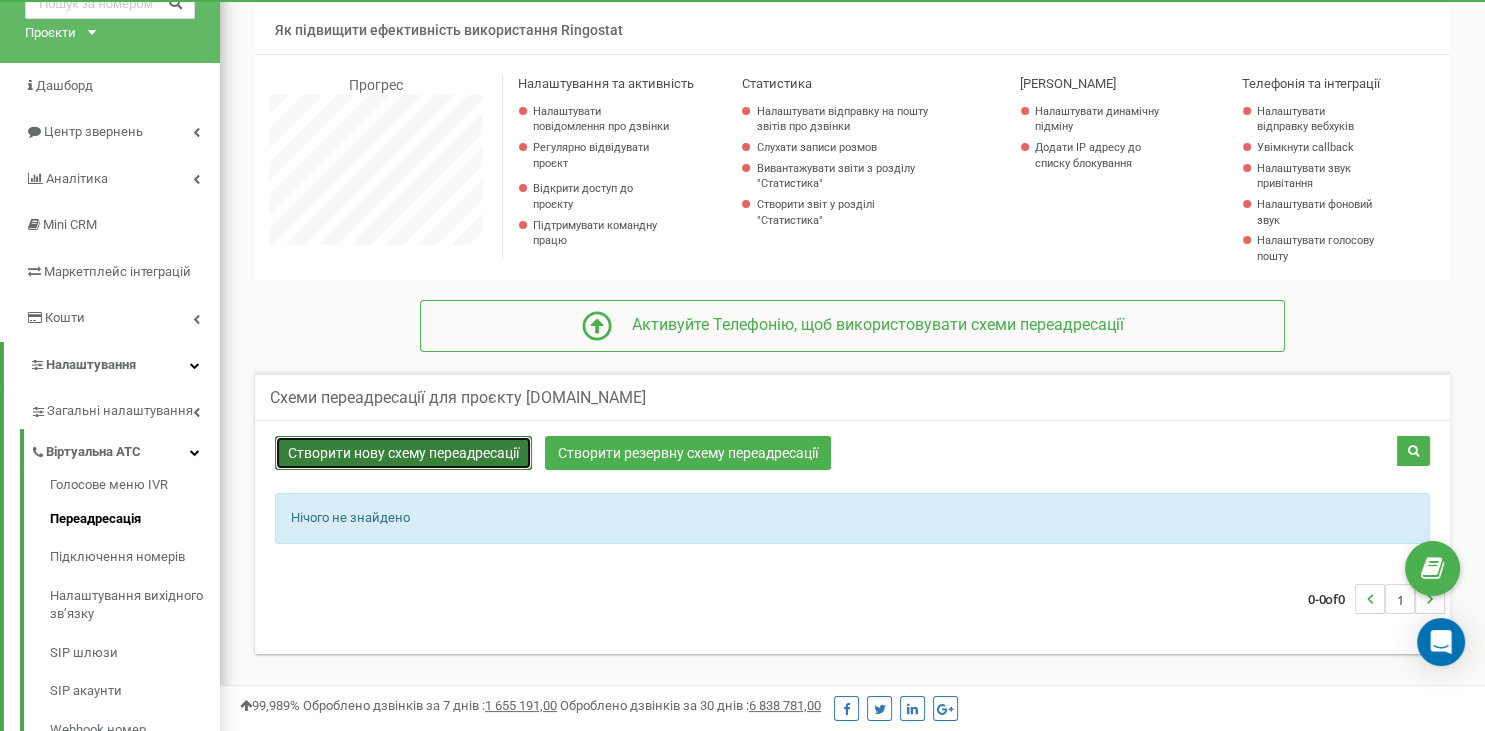 click on "Створити нову схему переадресації" at bounding box center [403, 453] 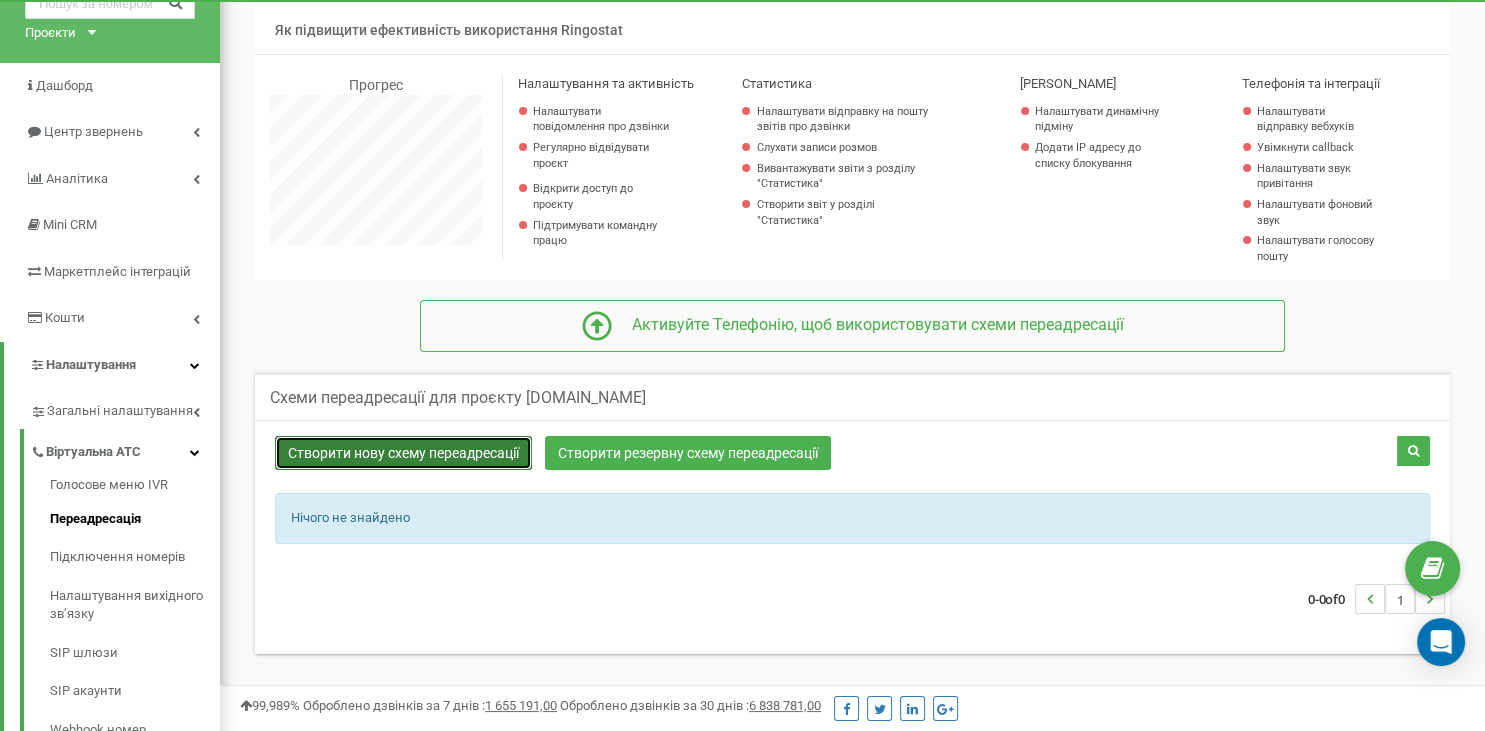 click on "Створити нову схему переадресації" at bounding box center [403, 453] 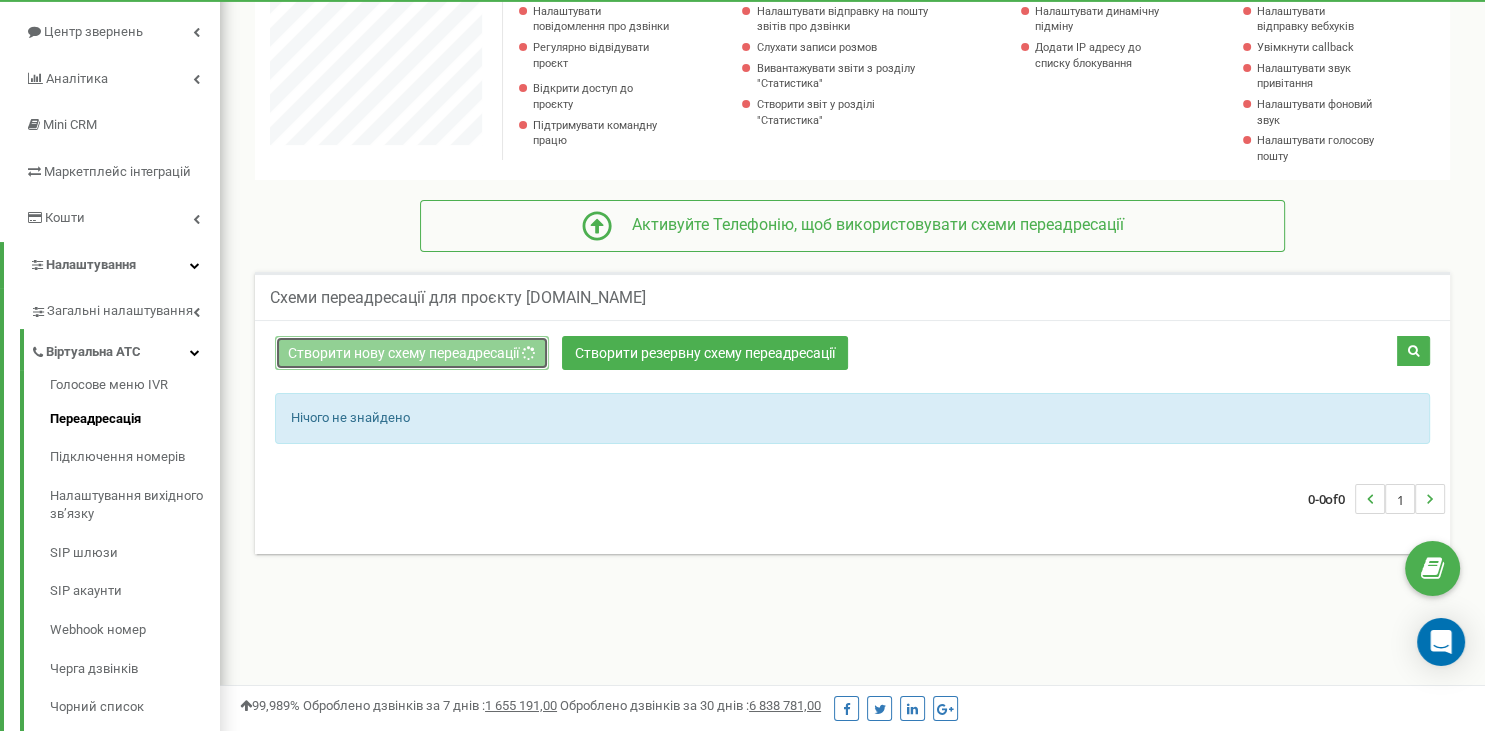 scroll, scrollTop: 211, scrollLeft: 0, axis: vertical 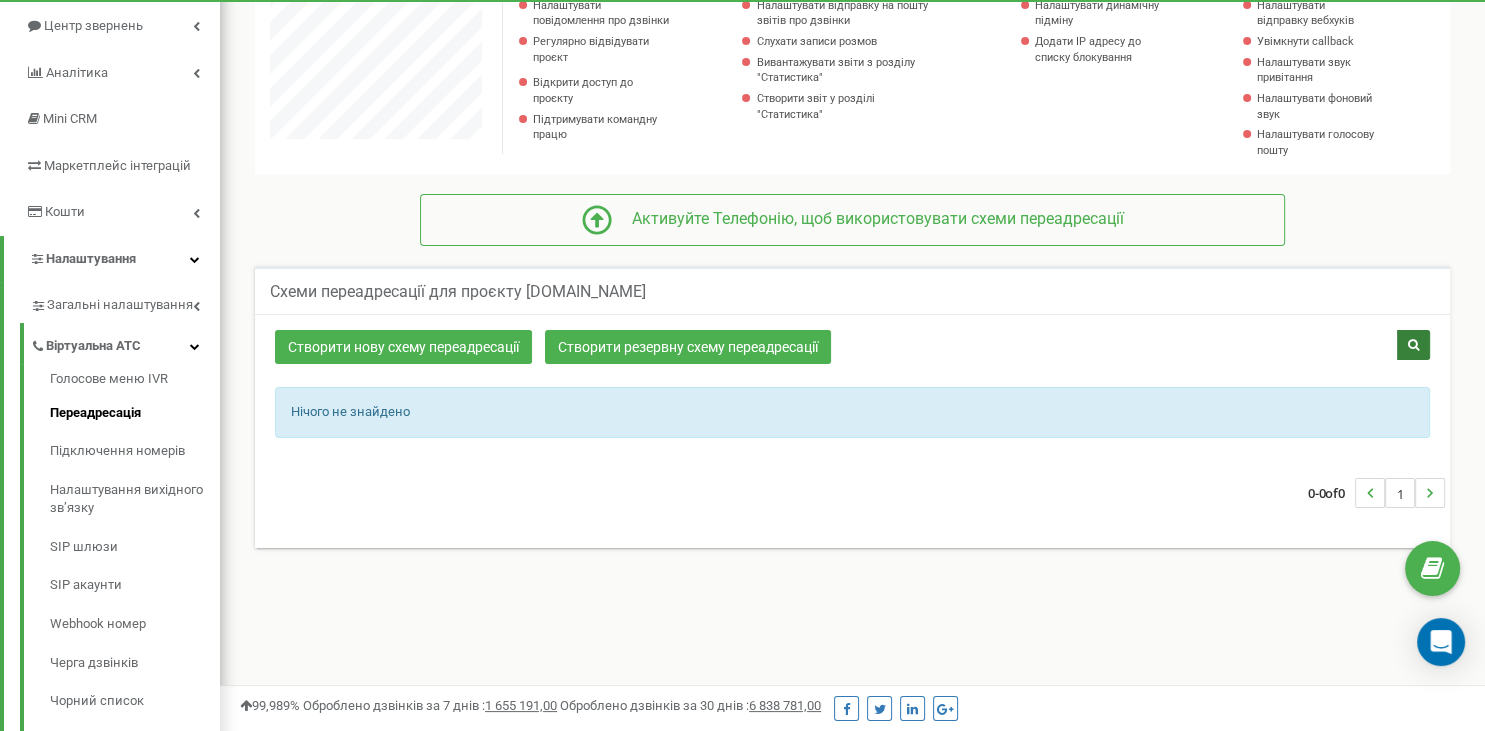 click at bounding box center (1413, 345) 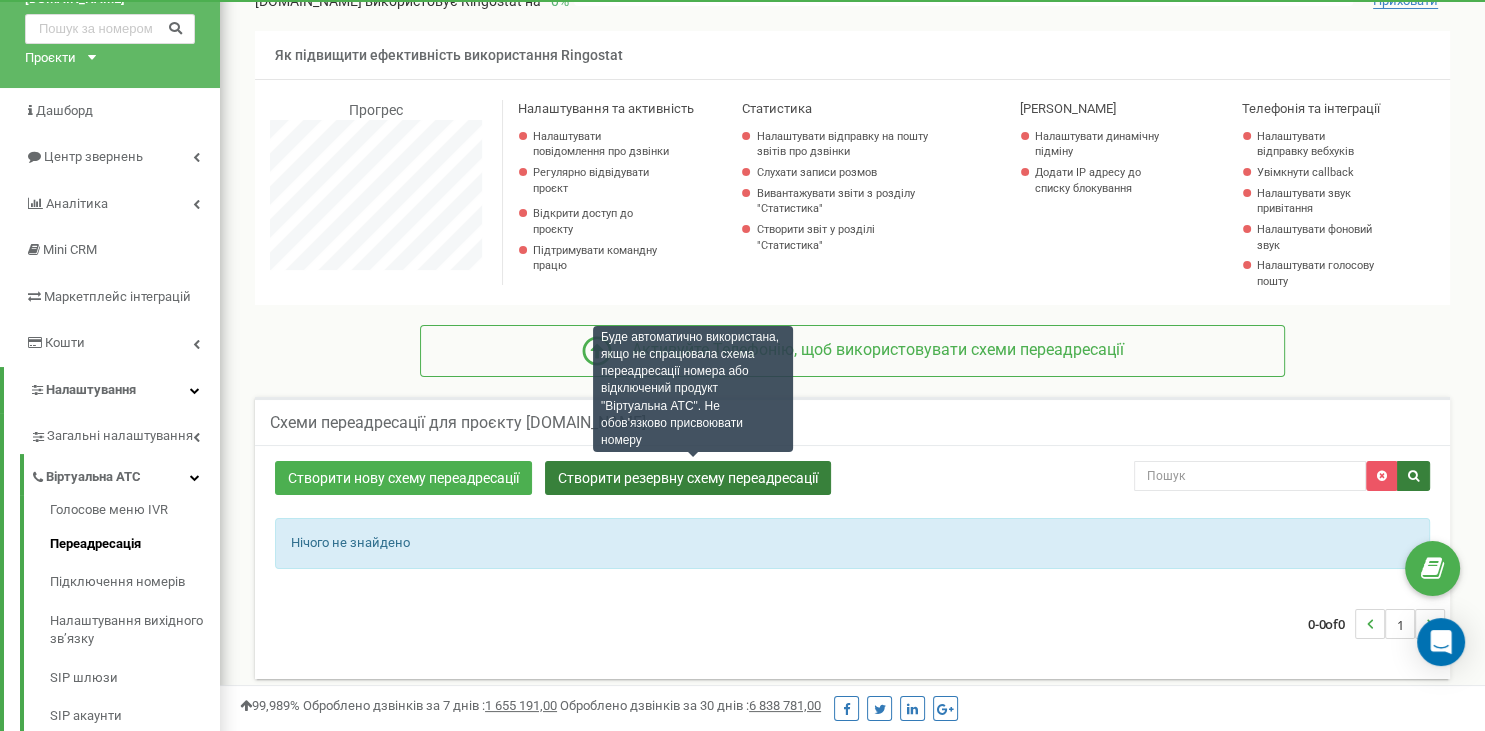 scroll, scrollTop: 0, scrollLeft: 0, axis: both 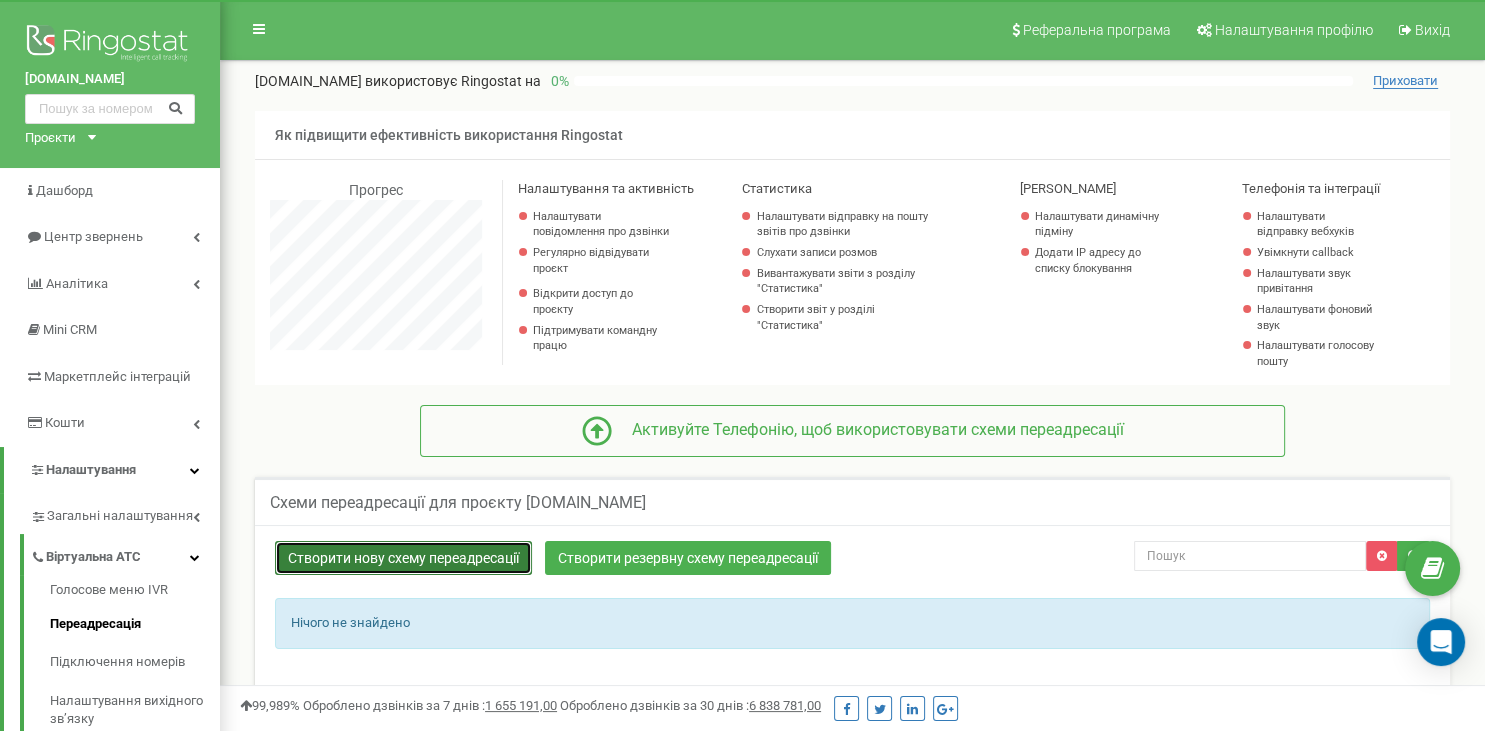 click on "Створити нову схему переадресації" at bounding box center (403, 558) 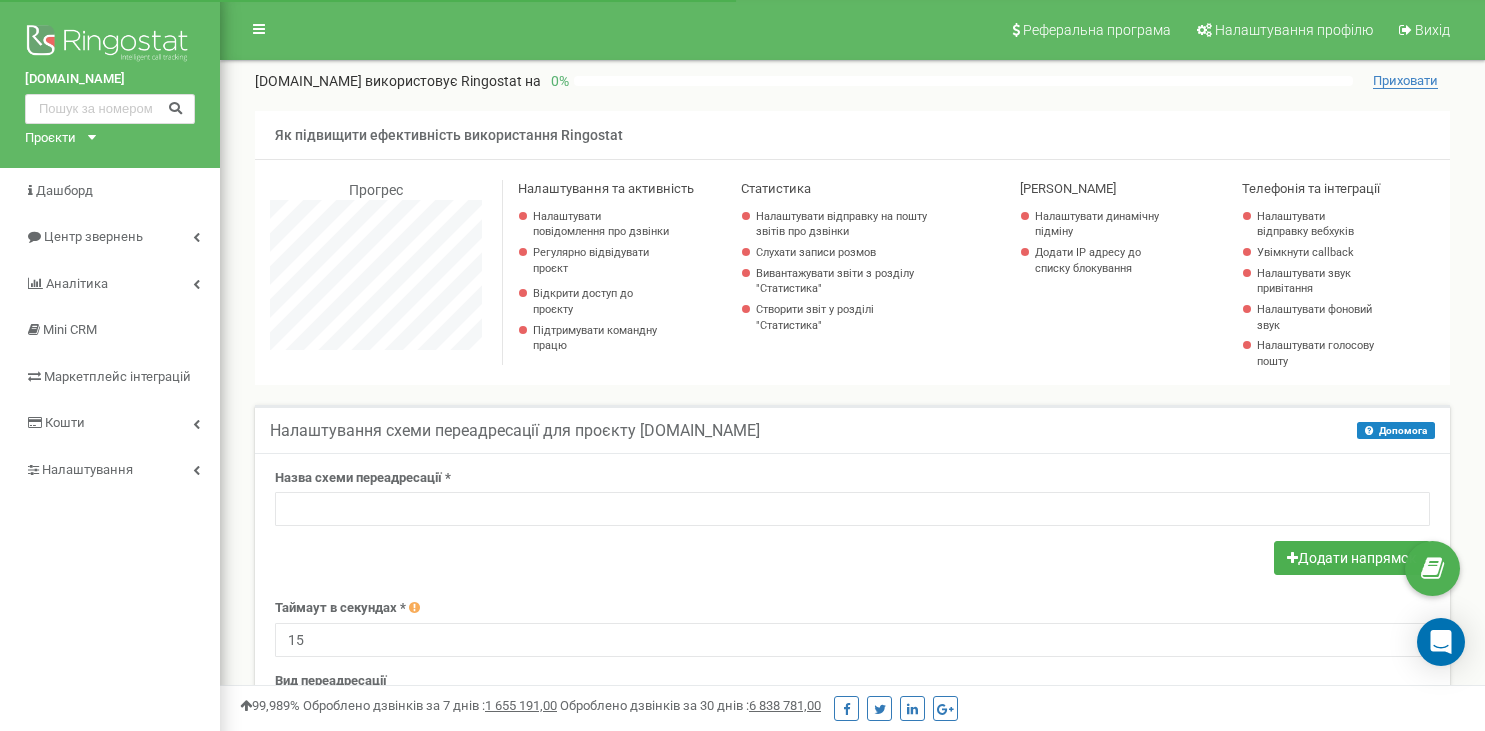 scroll, scrollTop: 211, scrollLeft: 0, axis: vertical 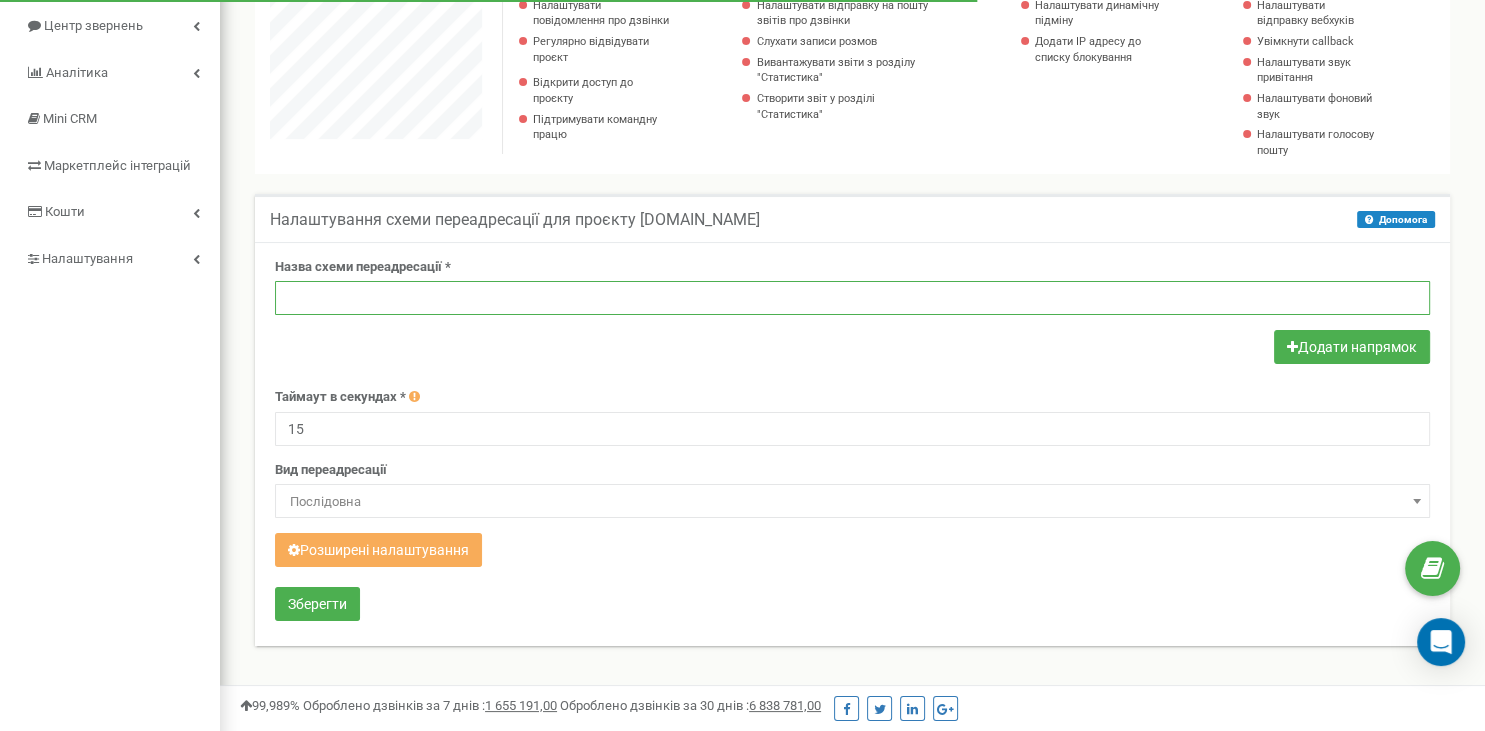 click at bounding box center [852, 298] 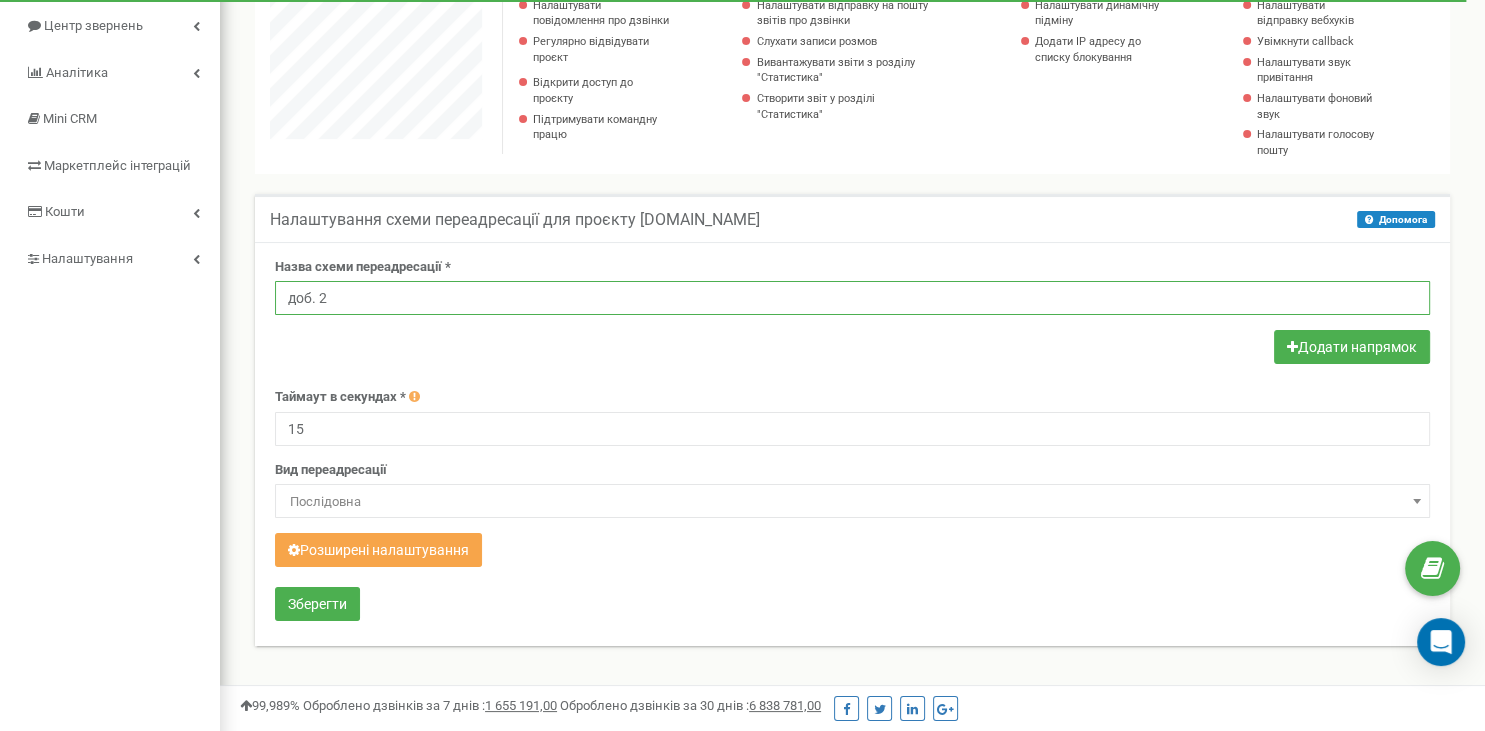 type on "доб. 2" 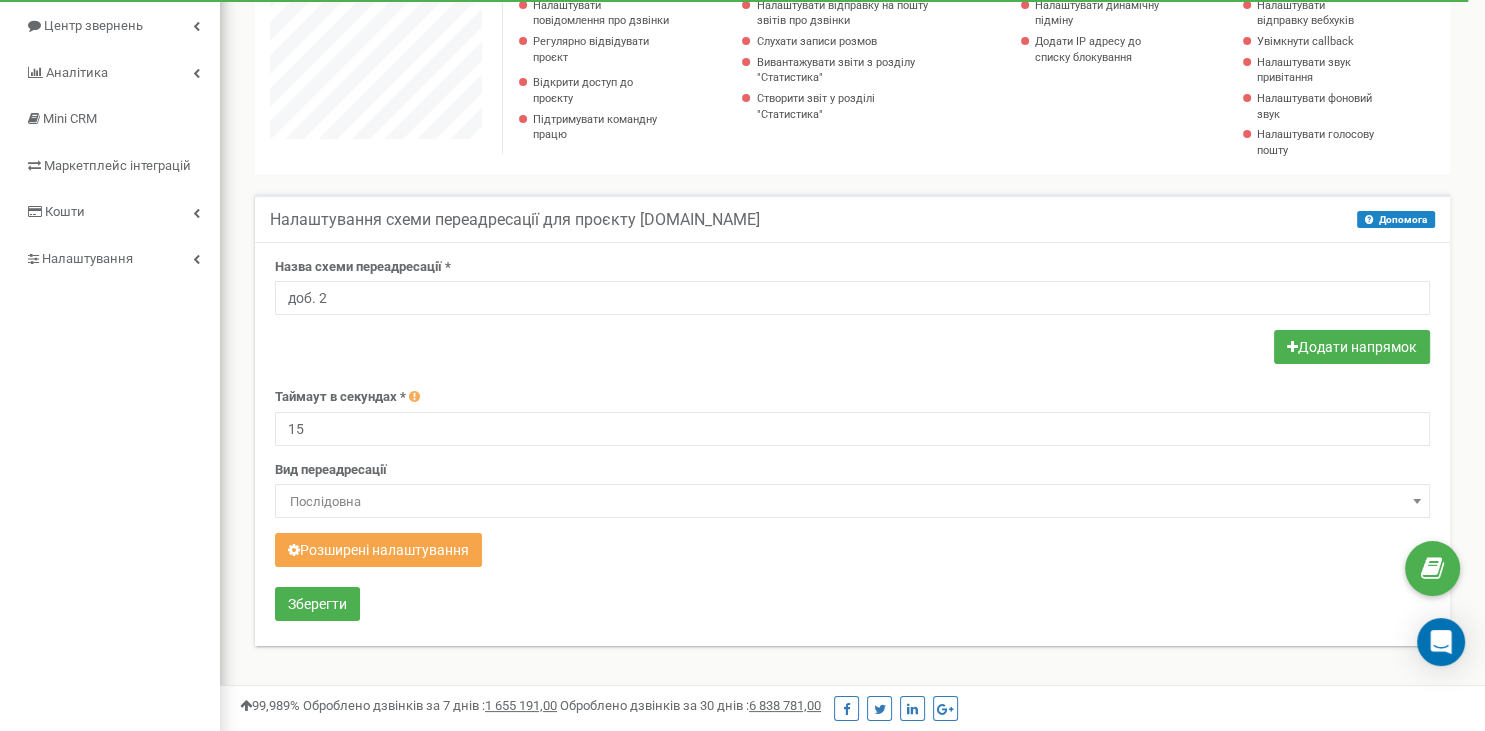 click on "Розширені налаштування" at bounding box center [378, 550] 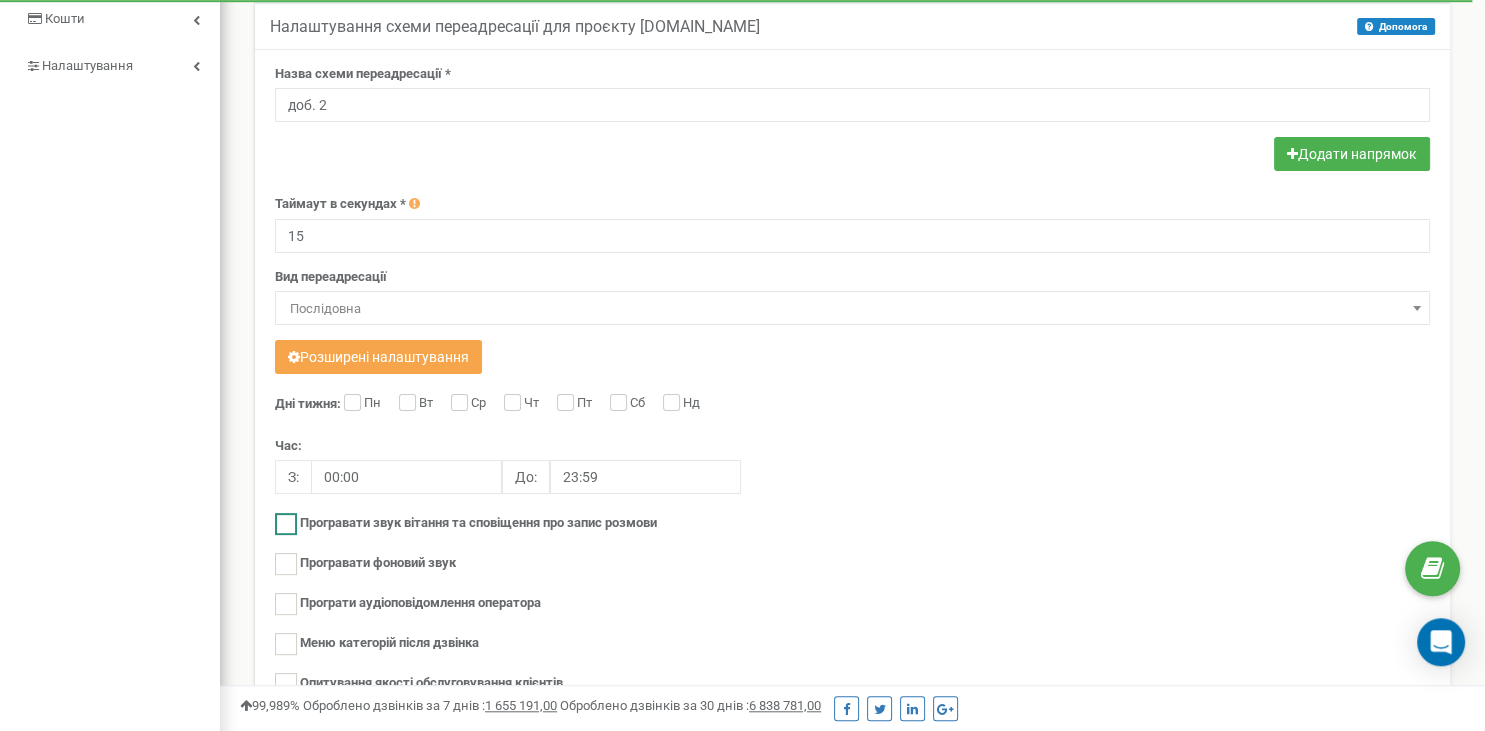 scroll, scrollTop: 422, scrollLeft: 0, axis: vertical 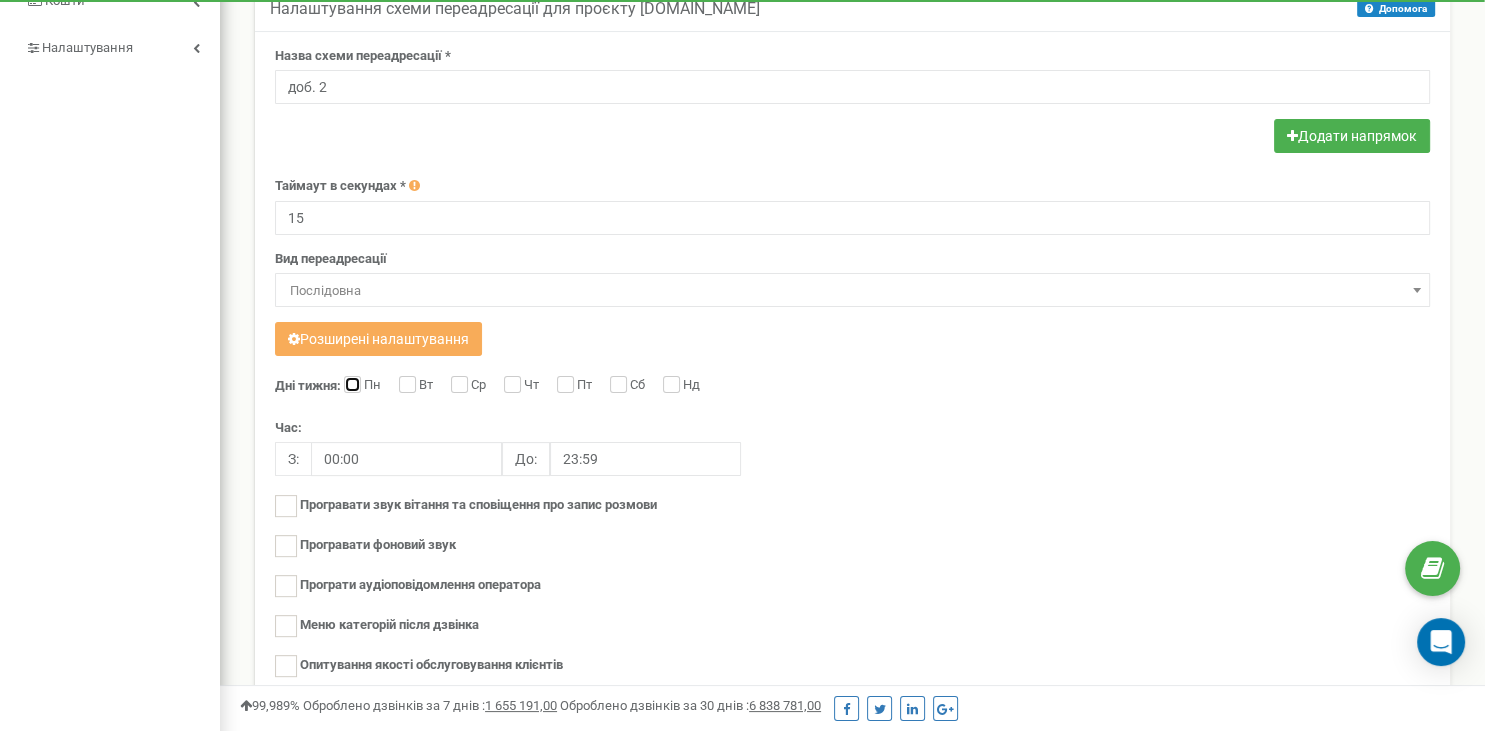 click on "Пн" at bounding box center [350, 386] 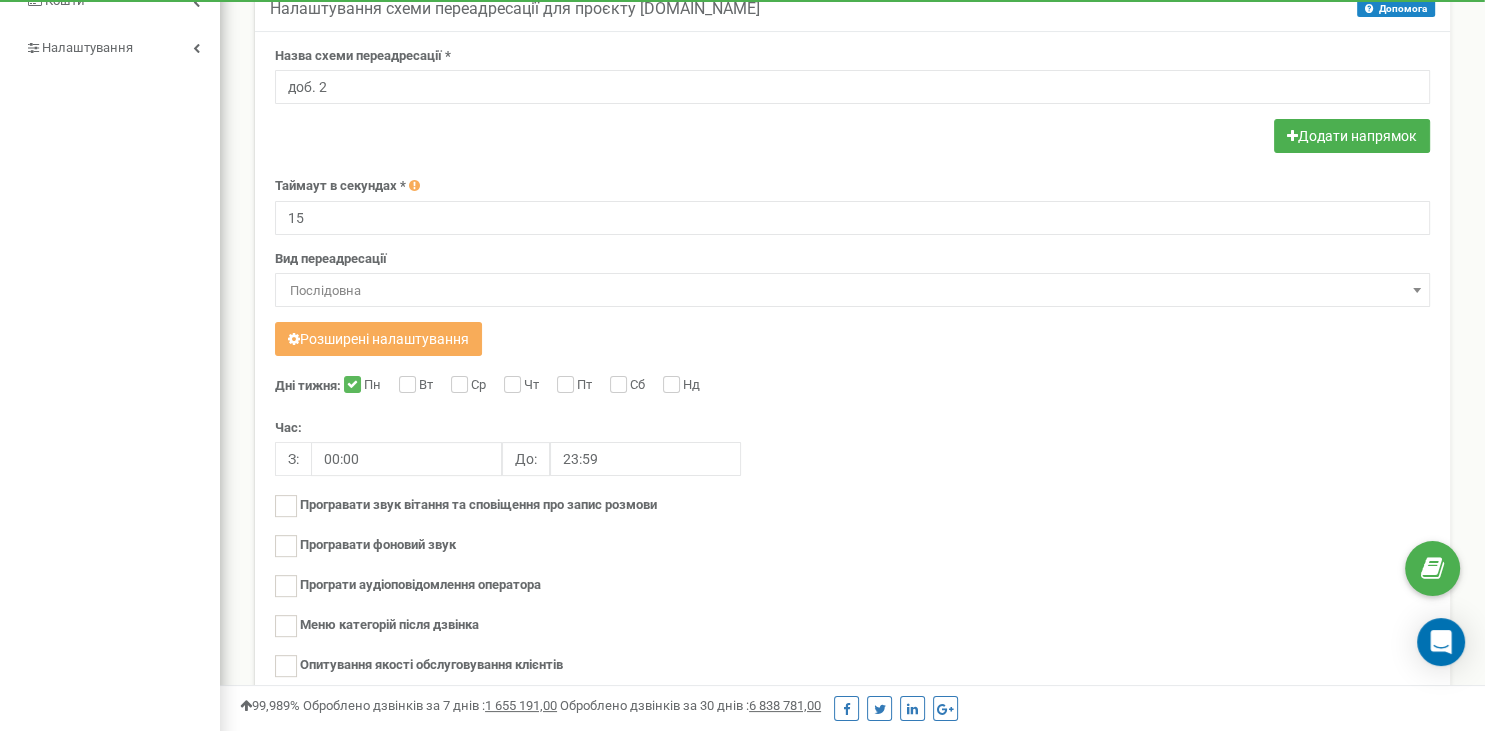 click on "Дні тижня:
Пн
Вт
Ср
Чт
Пт
Сб
Нд
Час:
З:
00:00
До:
23:59" at bounding box center [852, 535] 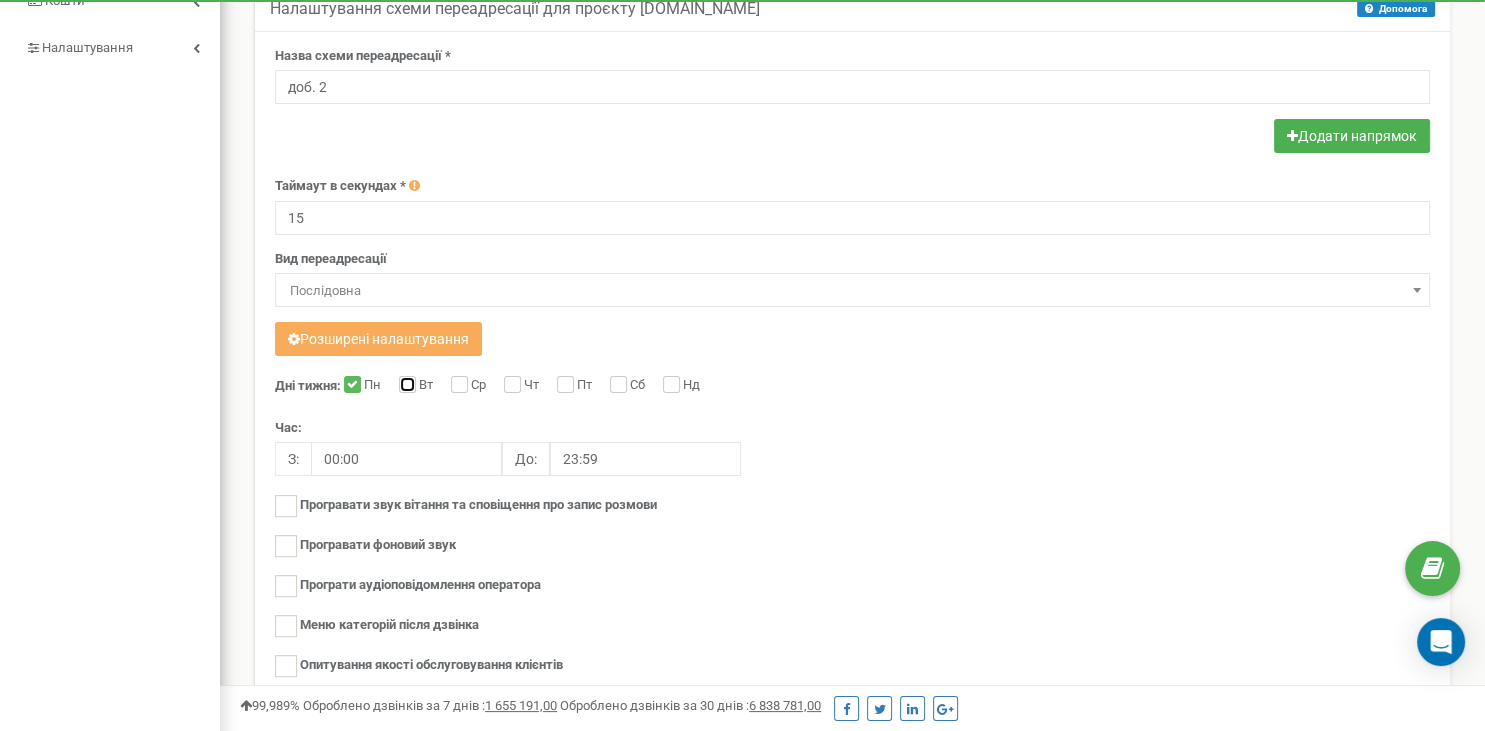 click on "Вт" at bounding box center [405, 386] 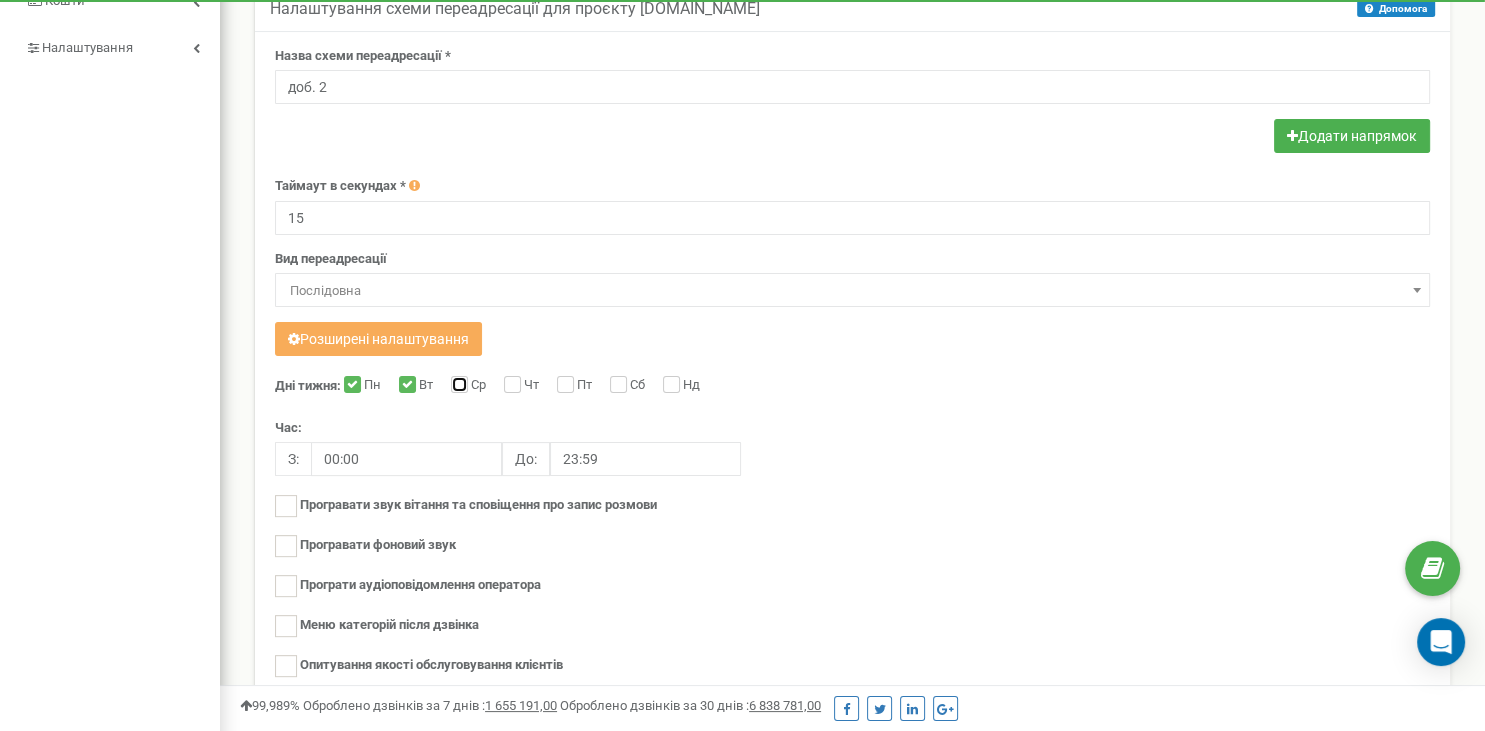 click on "Ср" at bounding box center [457, 386] 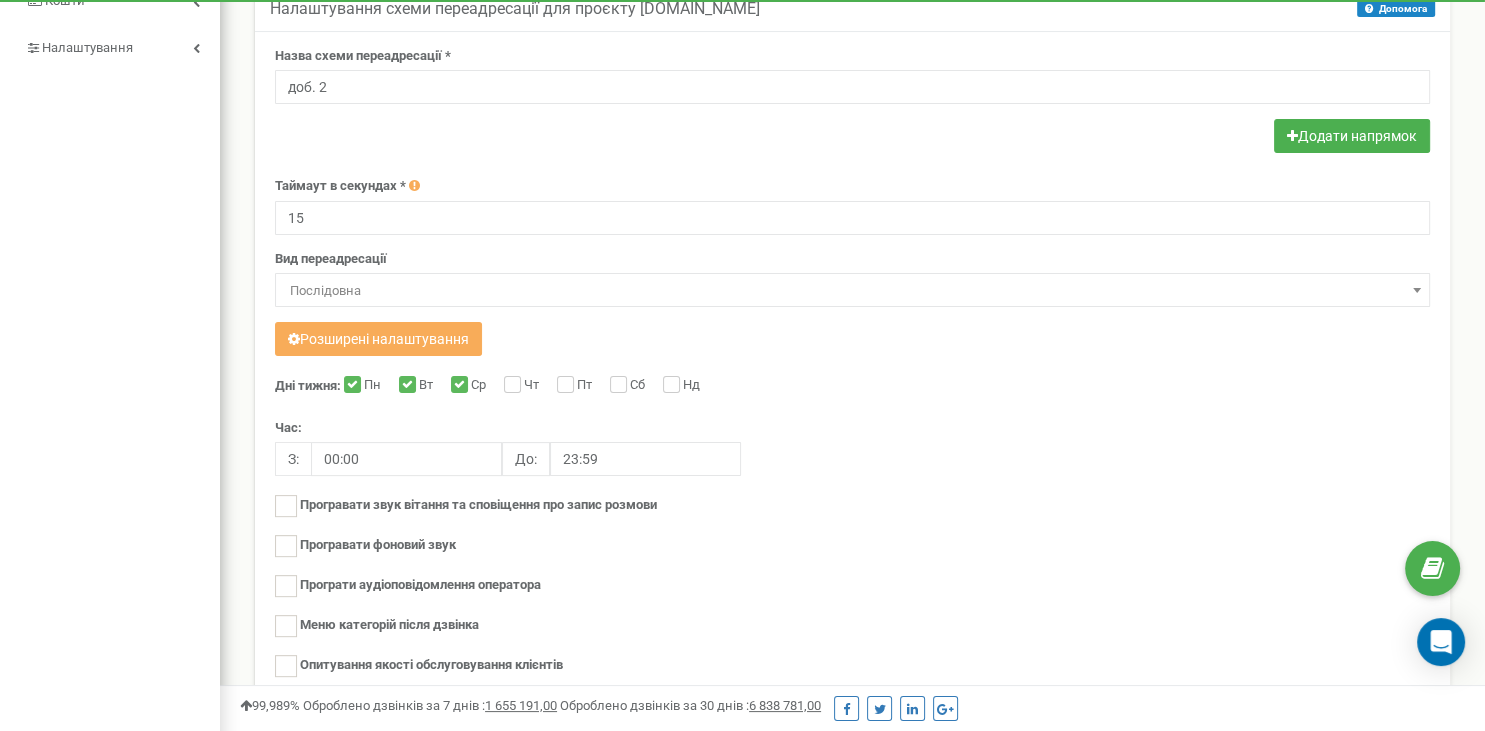 click on "Дні тижня:
Пн
Вт
Ср
Чт
Пт
Сб
Нд
Час:
З:
00:00
До:
23:59" at bounding box center [852, 535] 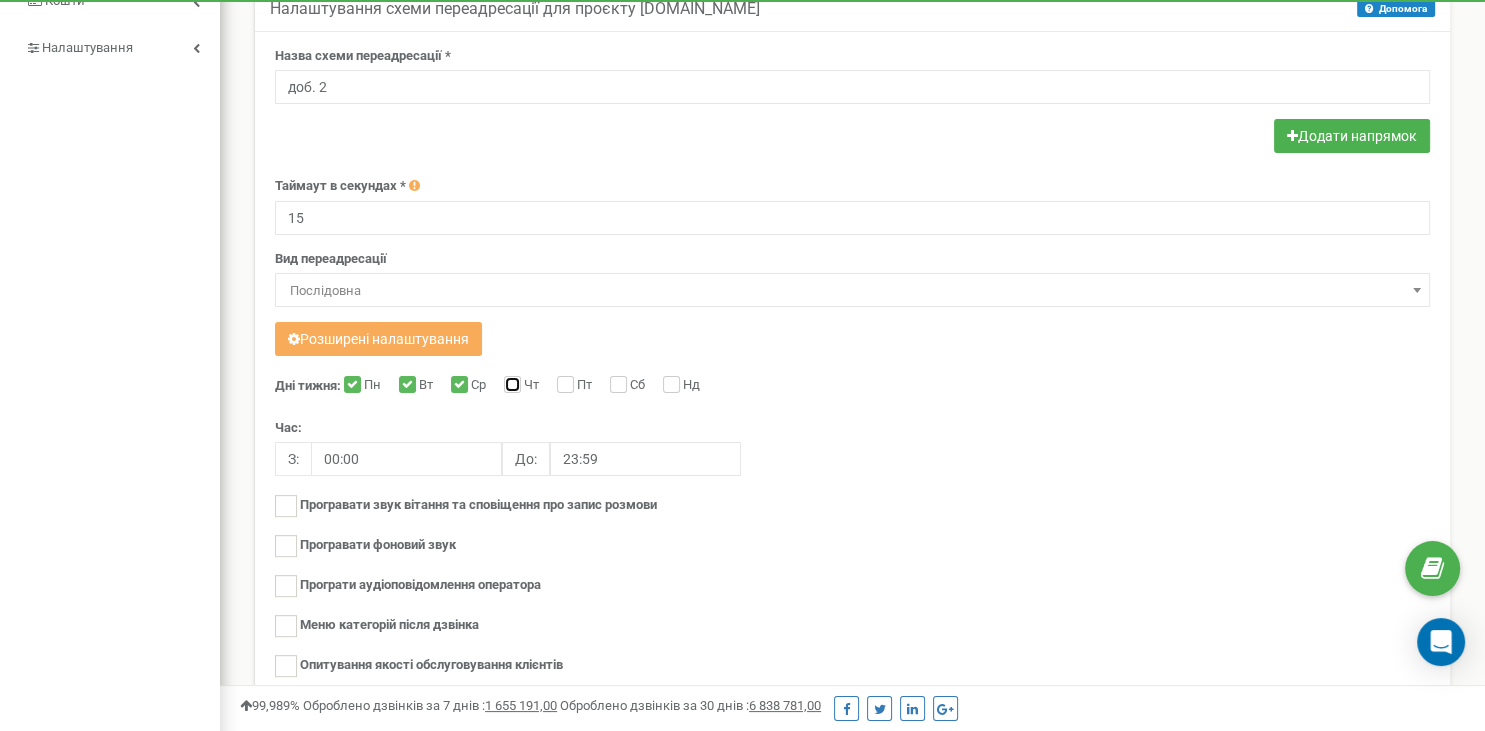 click on "Чт" at bounding box center [510, 386] 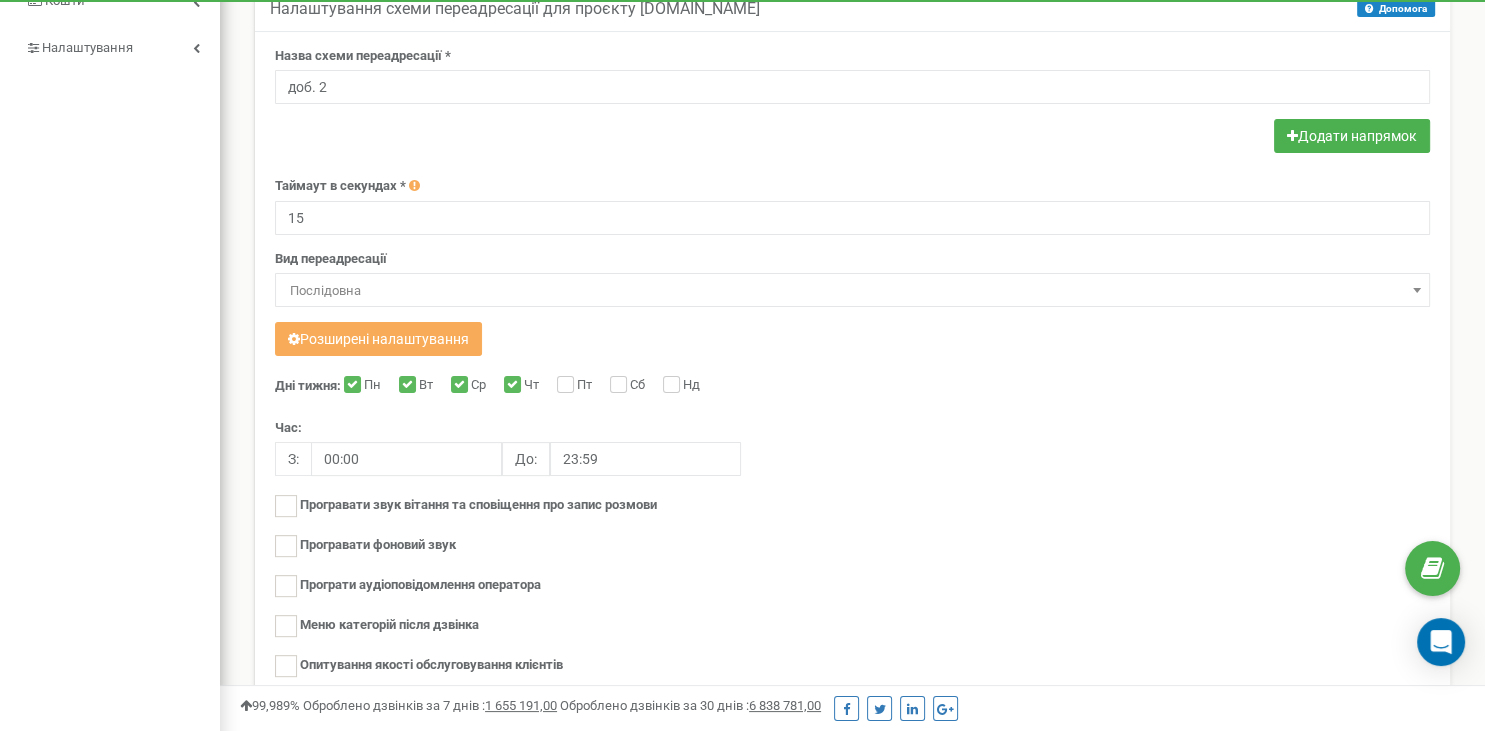 click on "Дні тижня:
Пн
Вт
Ср
Чт
Пт
Сб
Нд
Час:
З:
00:00
До:
23:59" at bounding box center (852, 535) 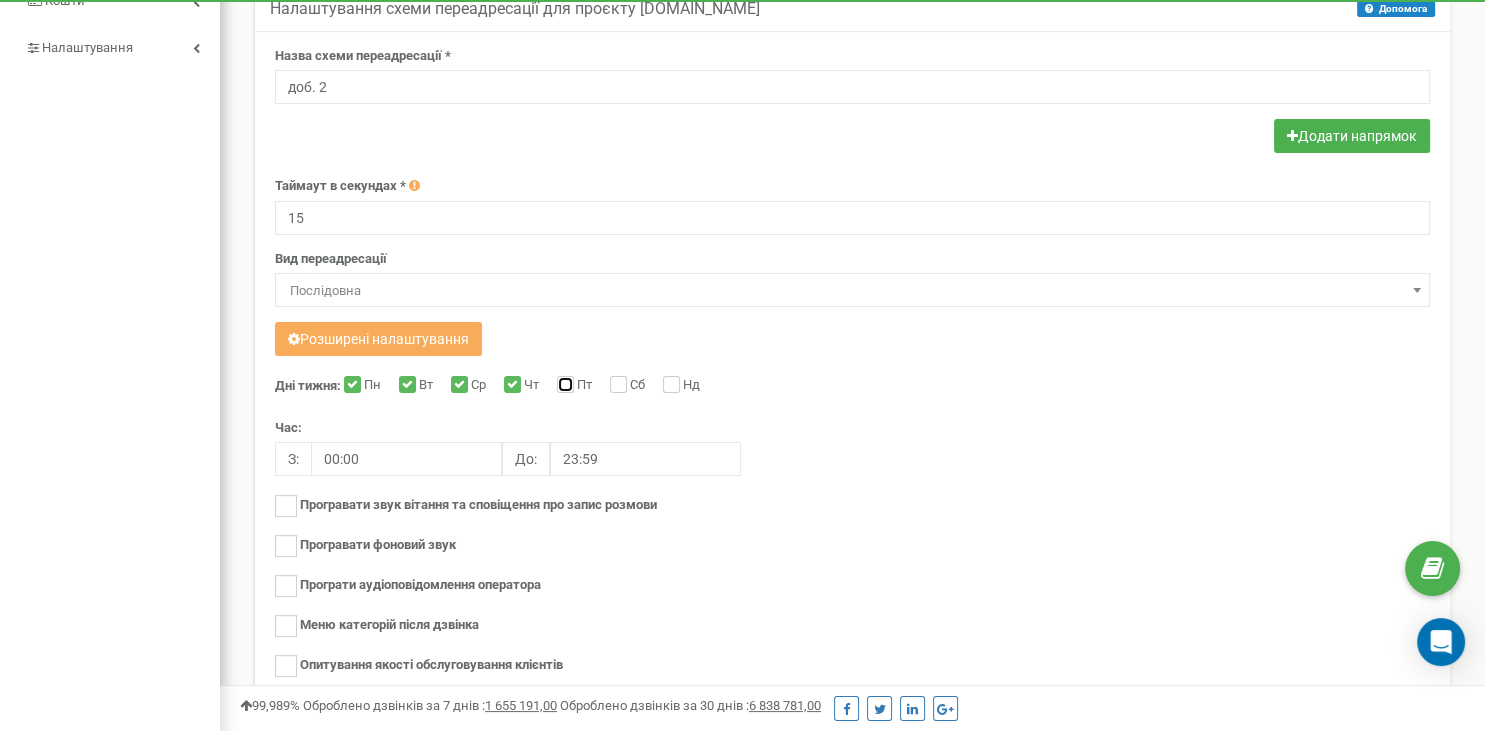 click on "Пт" at bounding box center [563, 386] 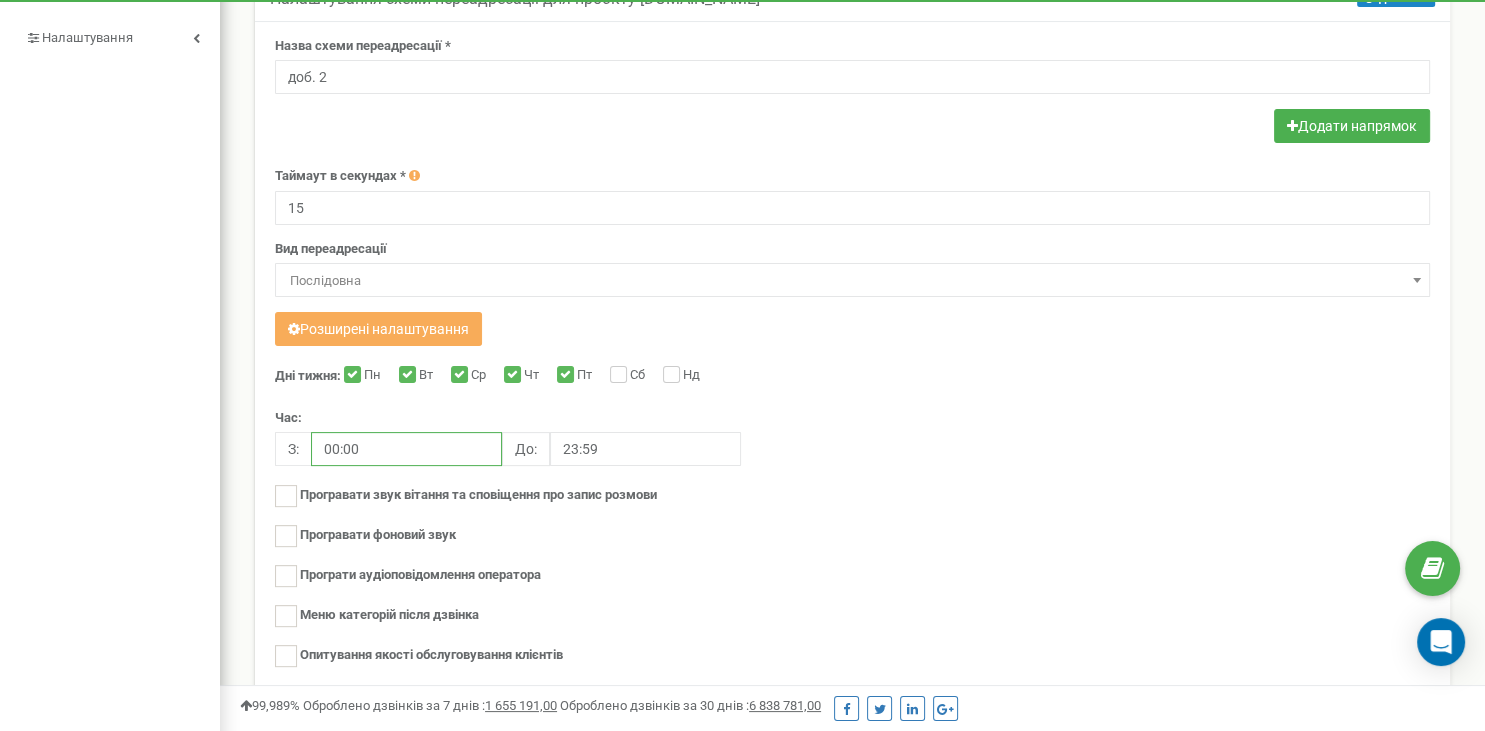 click on "00:00" at bounding box center [406, 449] 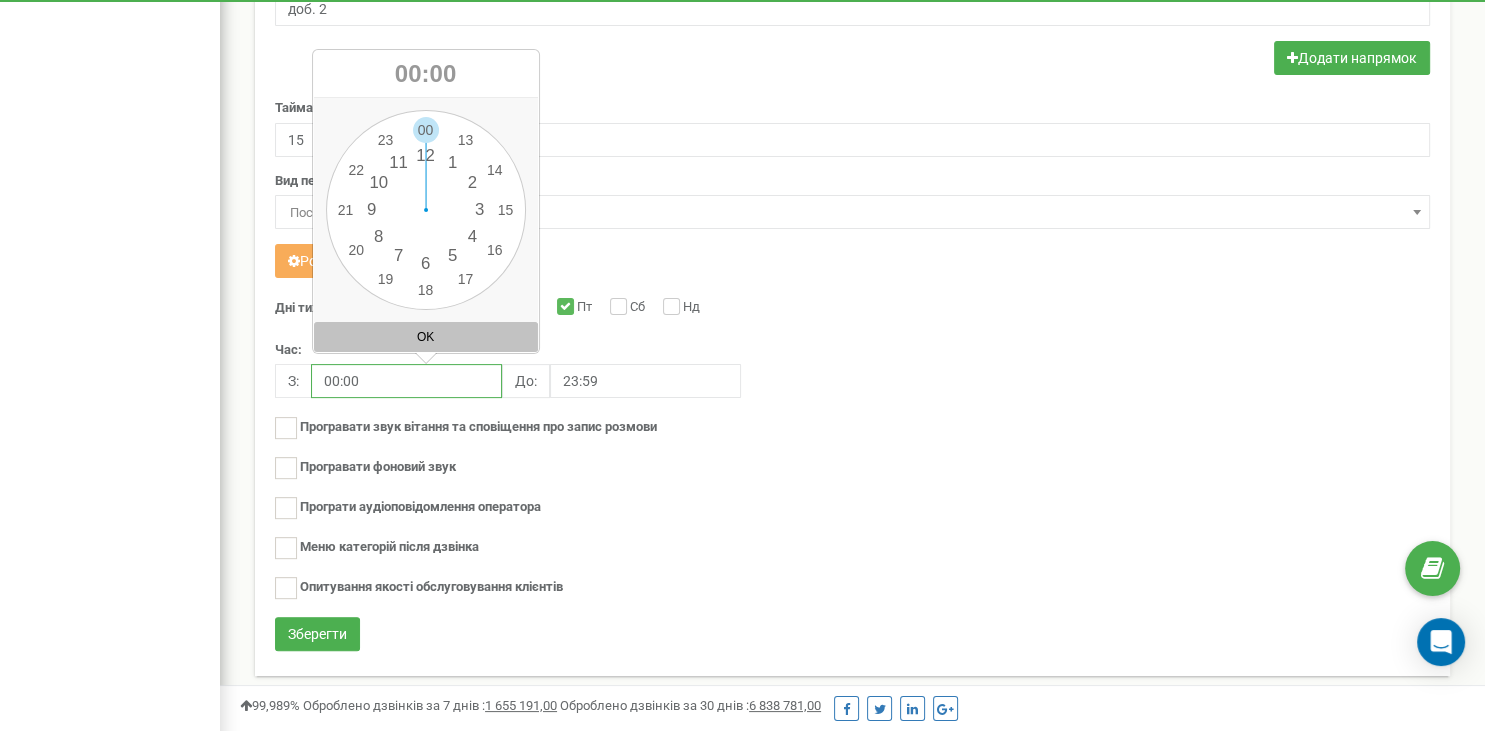 scroll, scrollTop: 512, scrollLeft: 0, axis: vertical 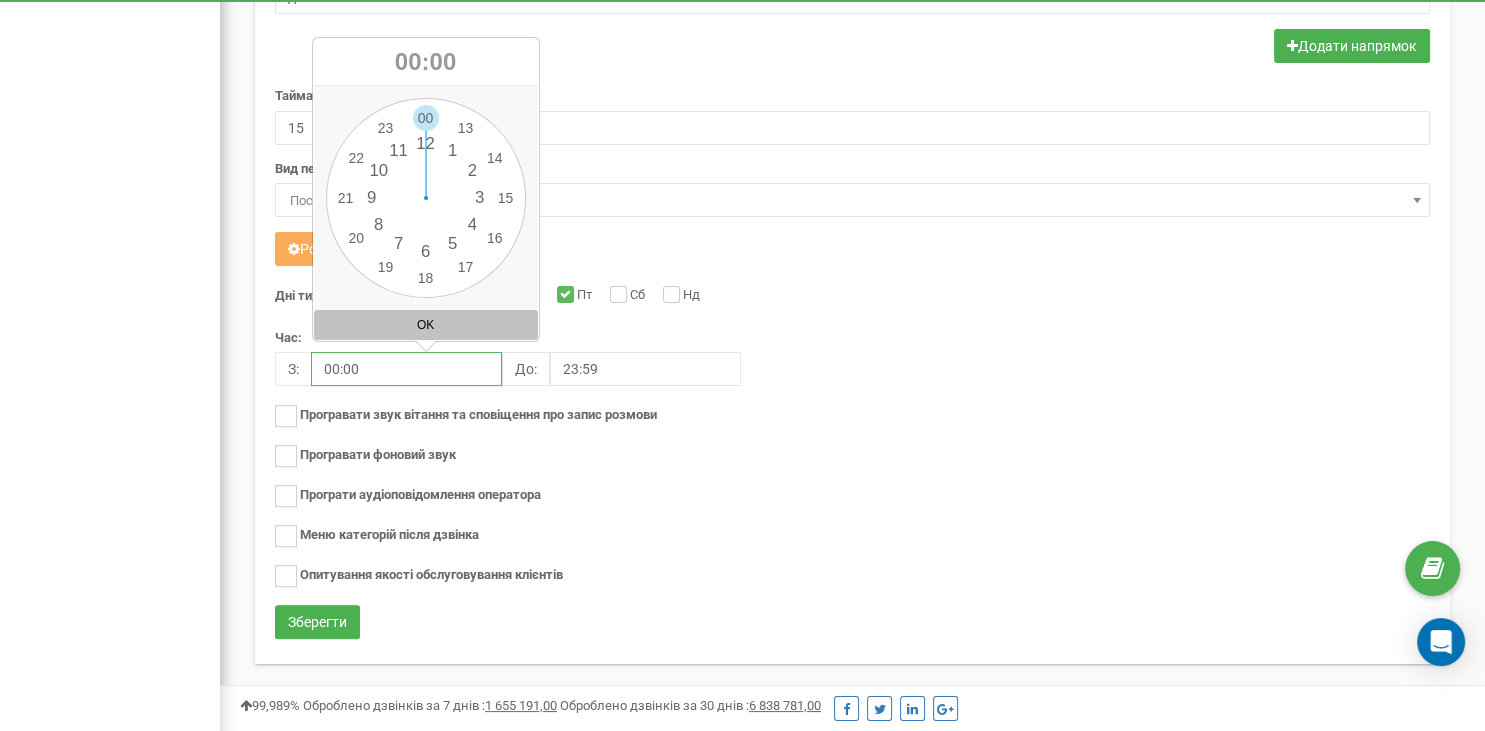 click on "00:00" at bounding box center [406, 369] 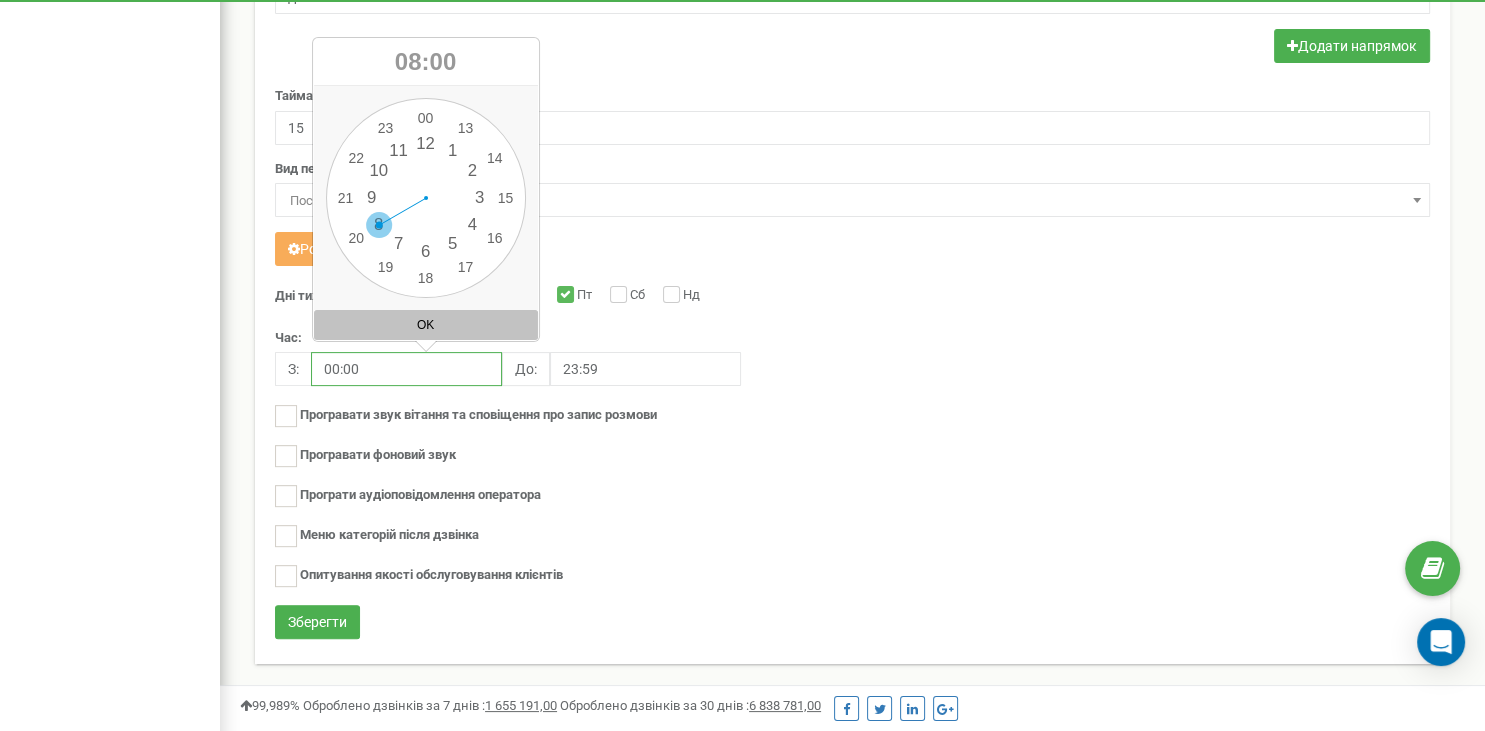 click on "00 1 2 3 4 5 6 7 8 9 10 11 12 13 14 15 16 17 18 19 20 21 22 23 00 05 10 15 20 25 30 35 40 45 50 55" at bounding box center [426, 198] 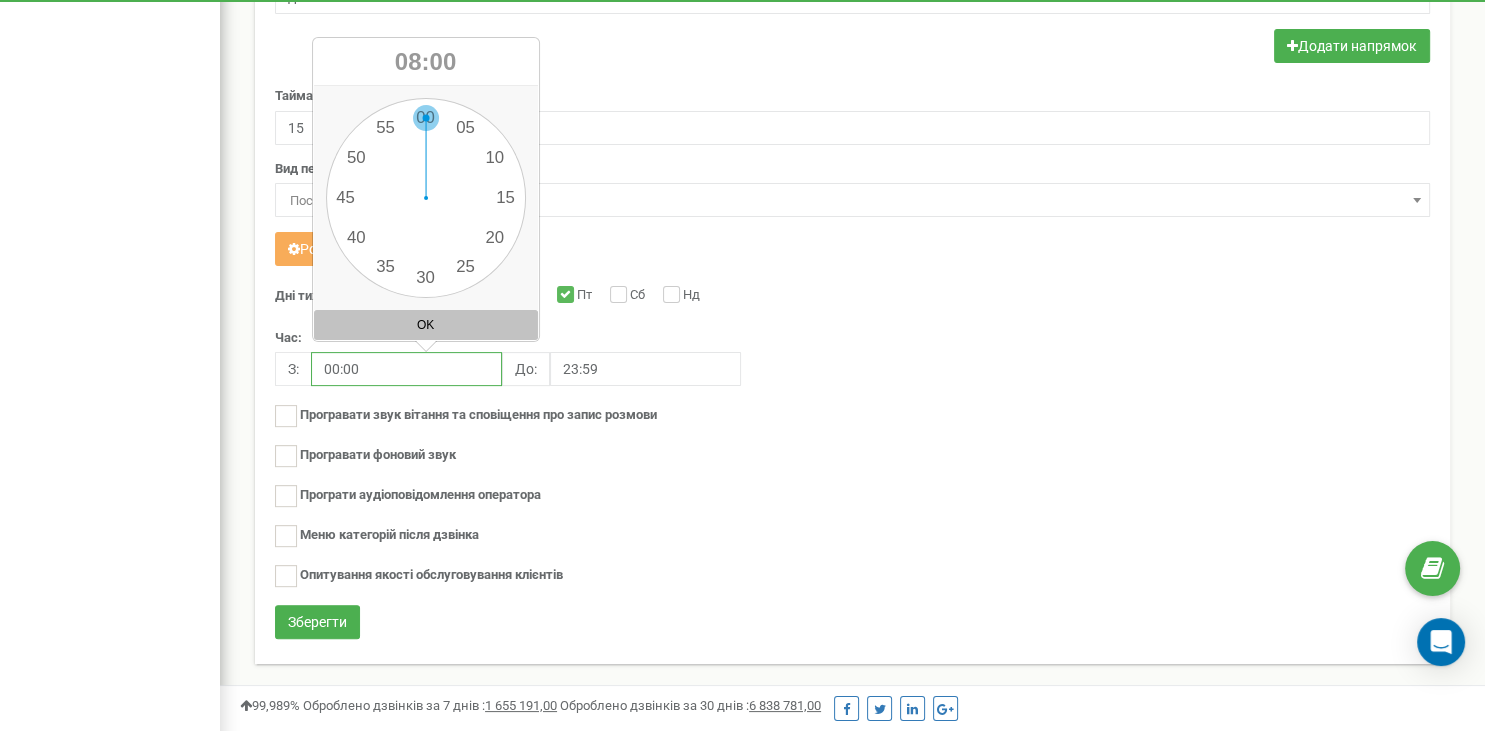 click on "00 1 2 3 4 5 6 7 8 9 10 11 12 13 14 15 16 17 18 19 20 21 22 23 00 05 10 15 20 25 30 35 40 45 50 55" at bounding box center [426, 198] 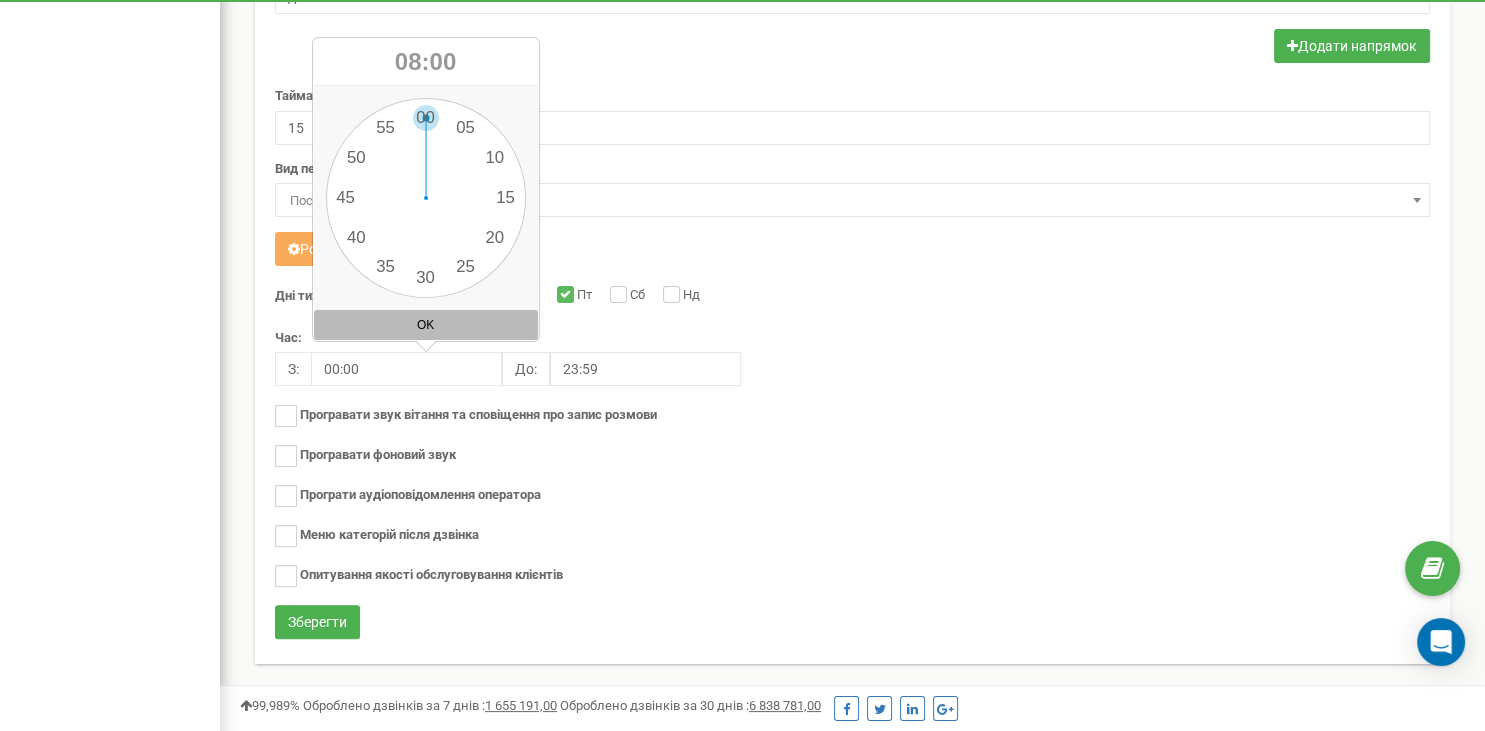 click on "OK" at bounding box center [426, 325] 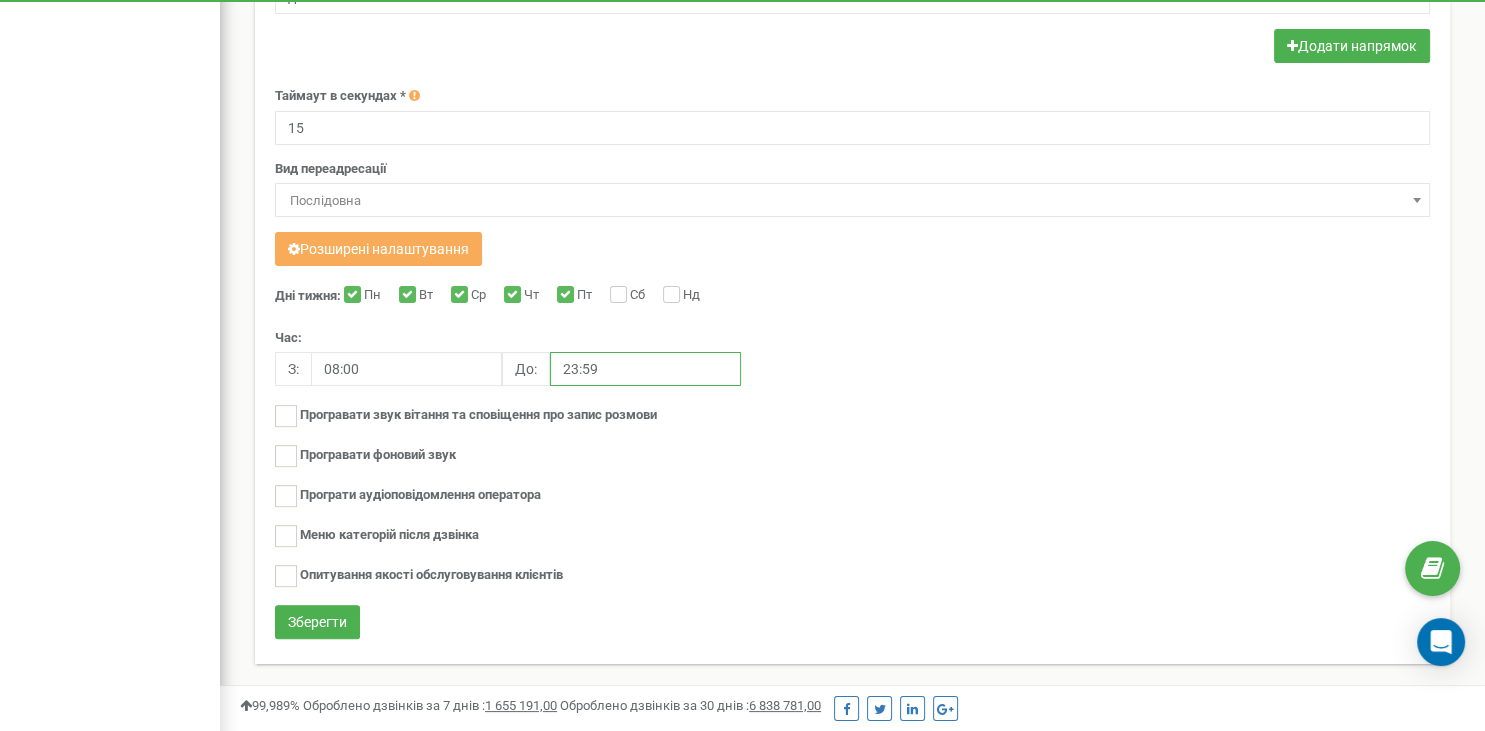 click on "23:59" at bounding box center (645, 369) 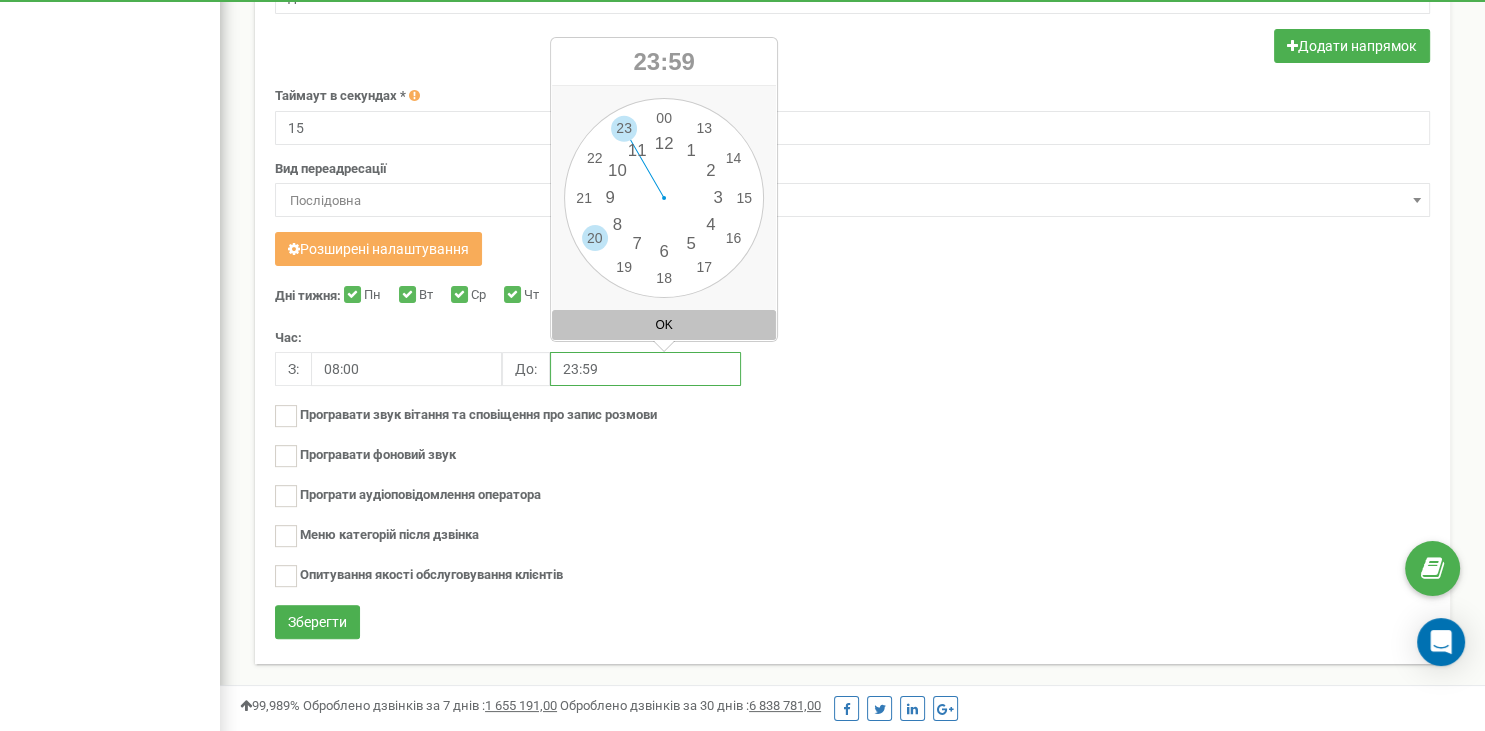 click on "00 1 2 3 4 5 6 7 8 9 10 11 12 13 14 15 16 17 18 19 20 21 22 23 00 05 10 15 20 25 30 35 40 45 50 55" at bounding box center (664, 198) 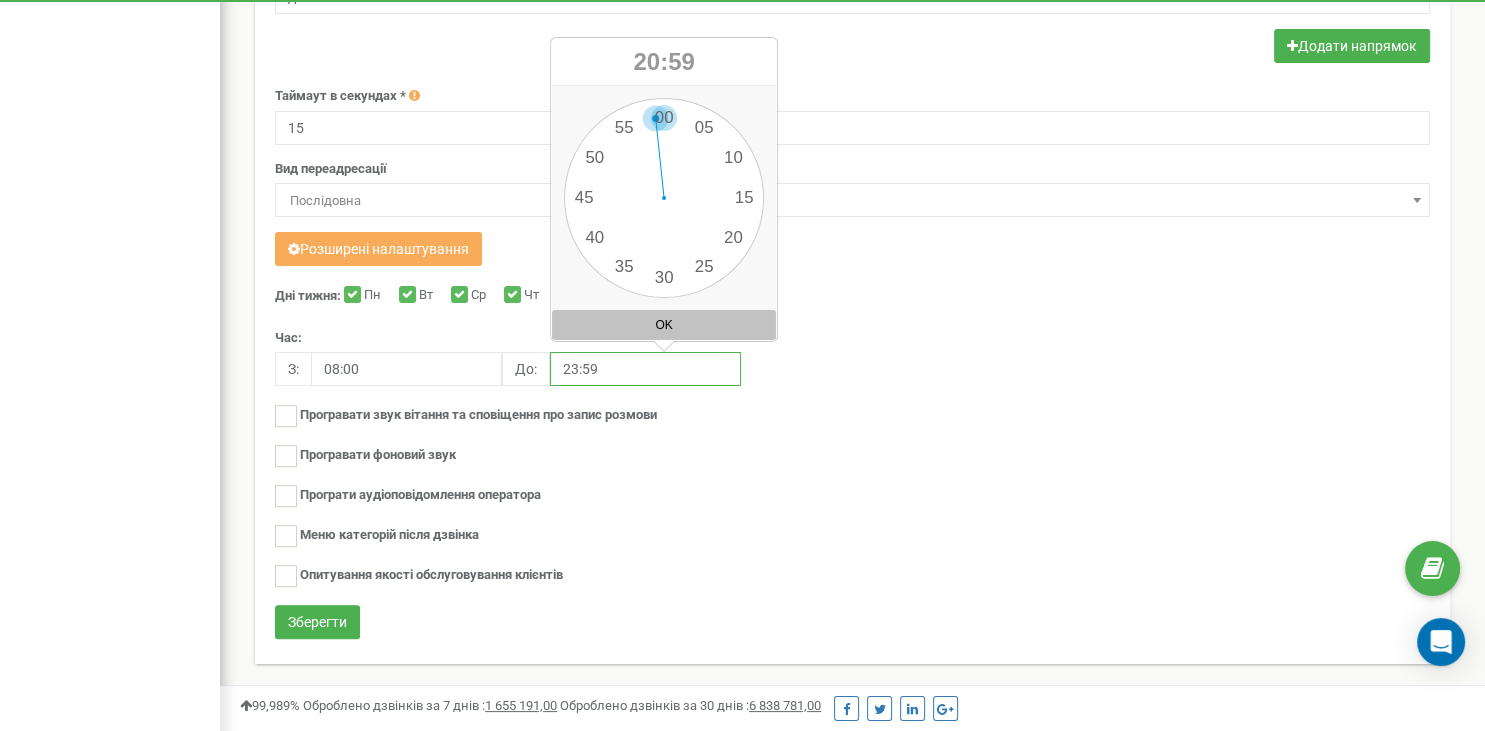 click on "00 1 2 3 4 5 6 7 8 9 10 11 12 13 14 15 16 17 18 19 20 21 22 23 00 05 10 15 20 25 30 35 40 45 50 55" at bounding box center [664, 198] 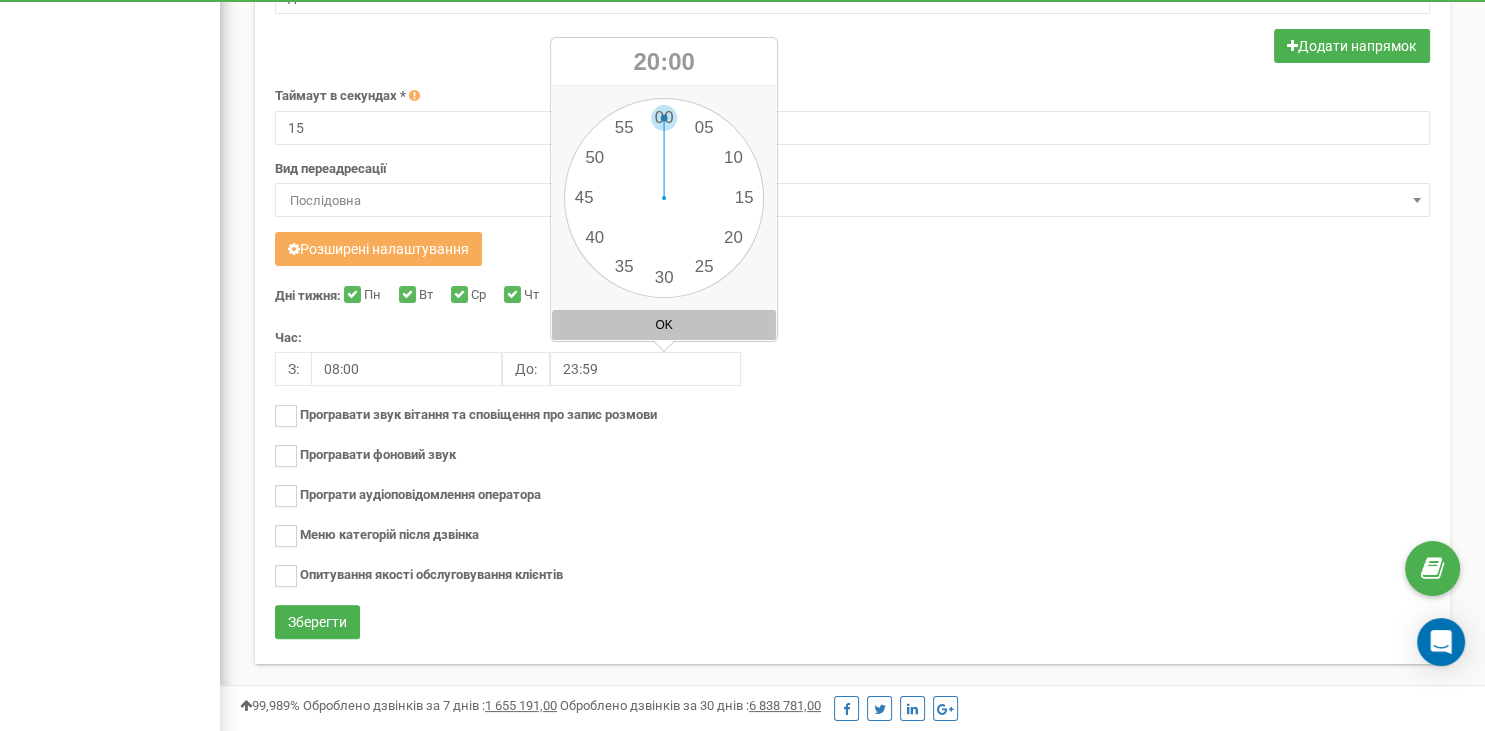 click on "Програвати фоновий звук" at bounding box center (852, 457) 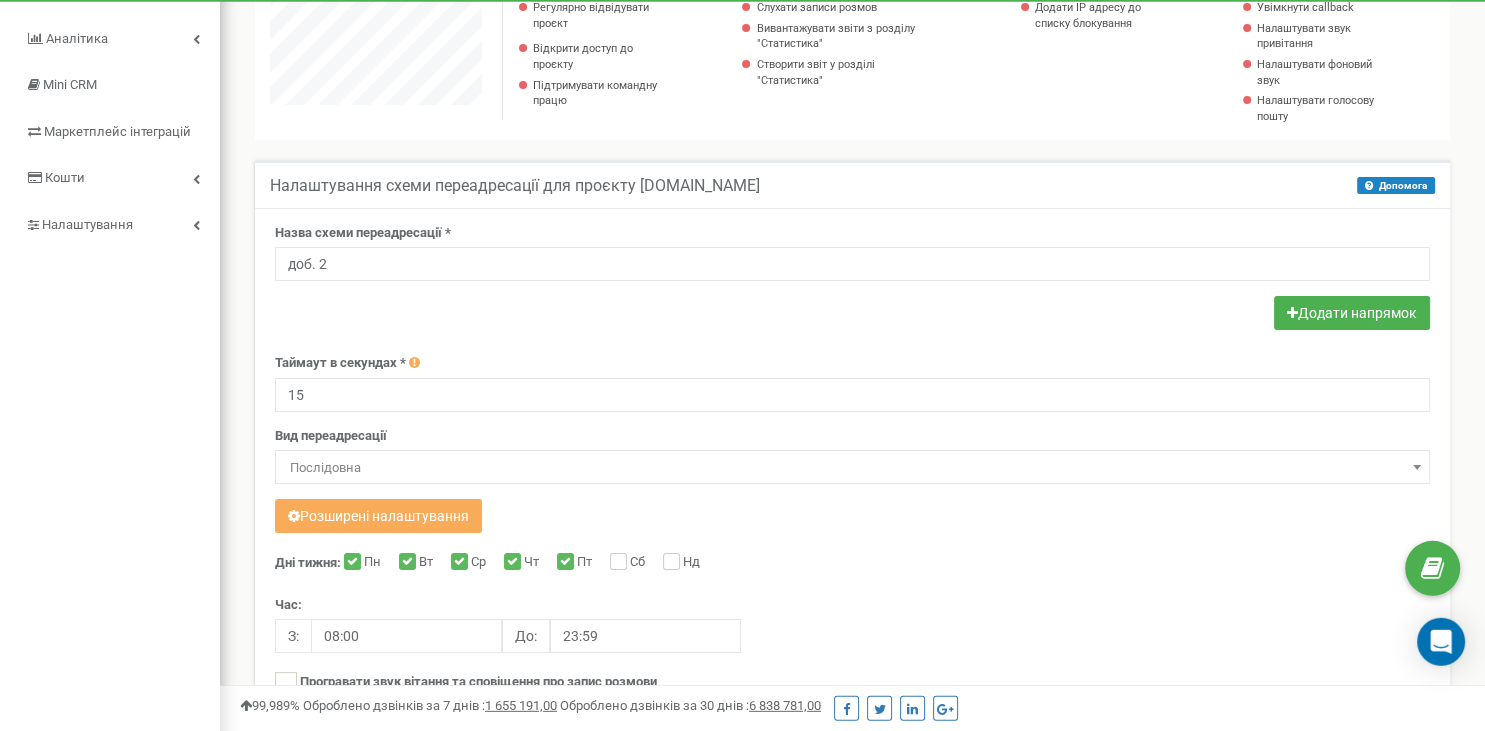 scroll, scrollTop: 300, scrollLeft: 0, axis: vertical 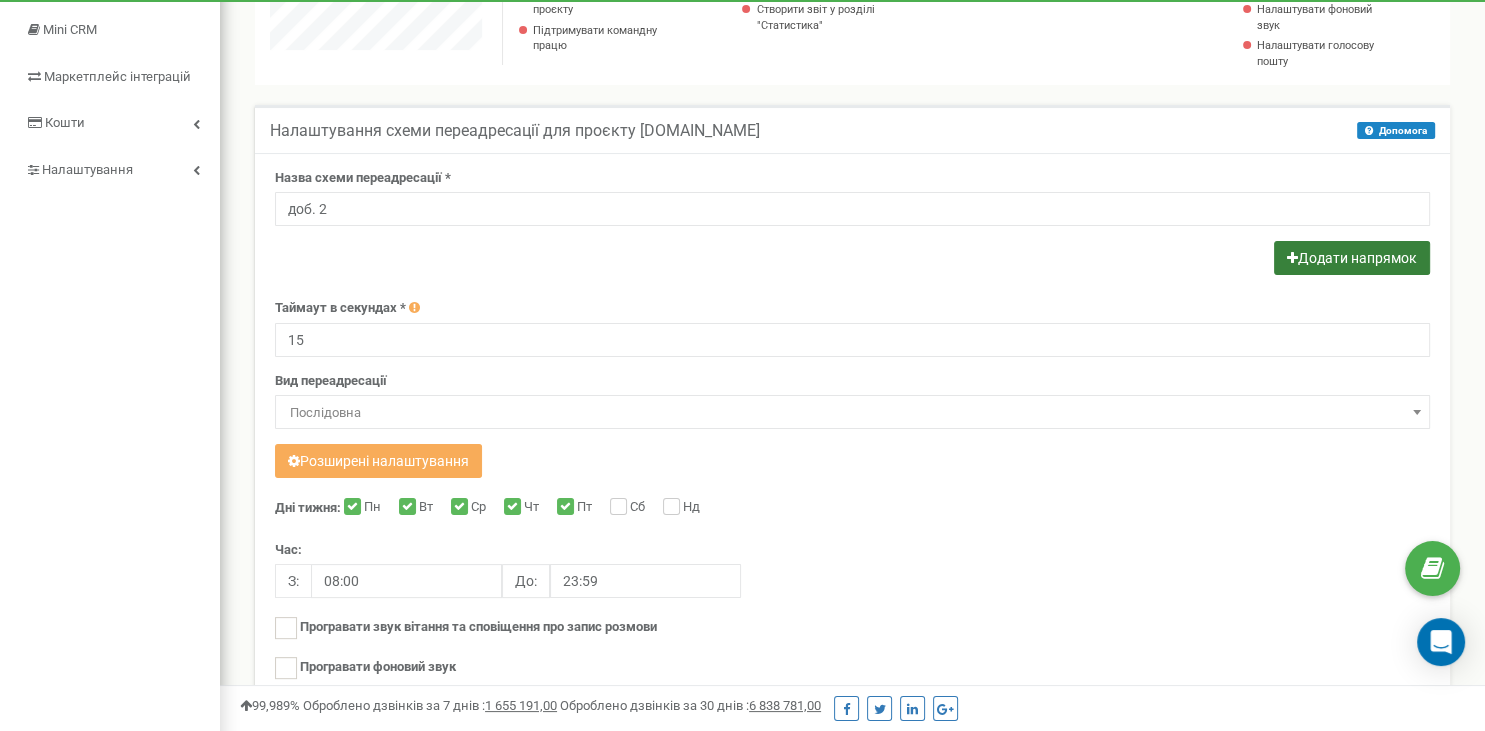 click on "Додати напрямок" at bounding box center [1352, 258] 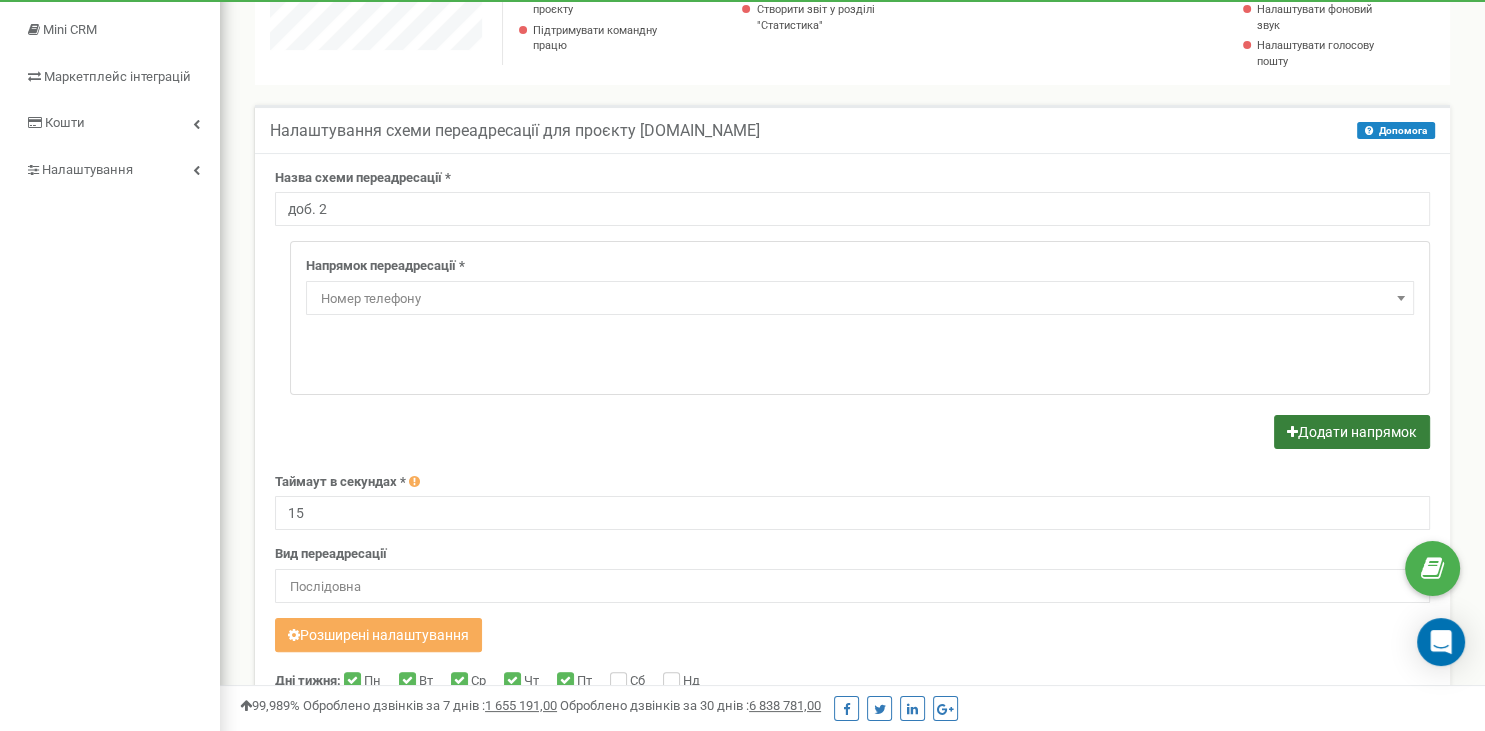 scroll, scrollTop: 998570, scrollLeft: 998735, axis: both 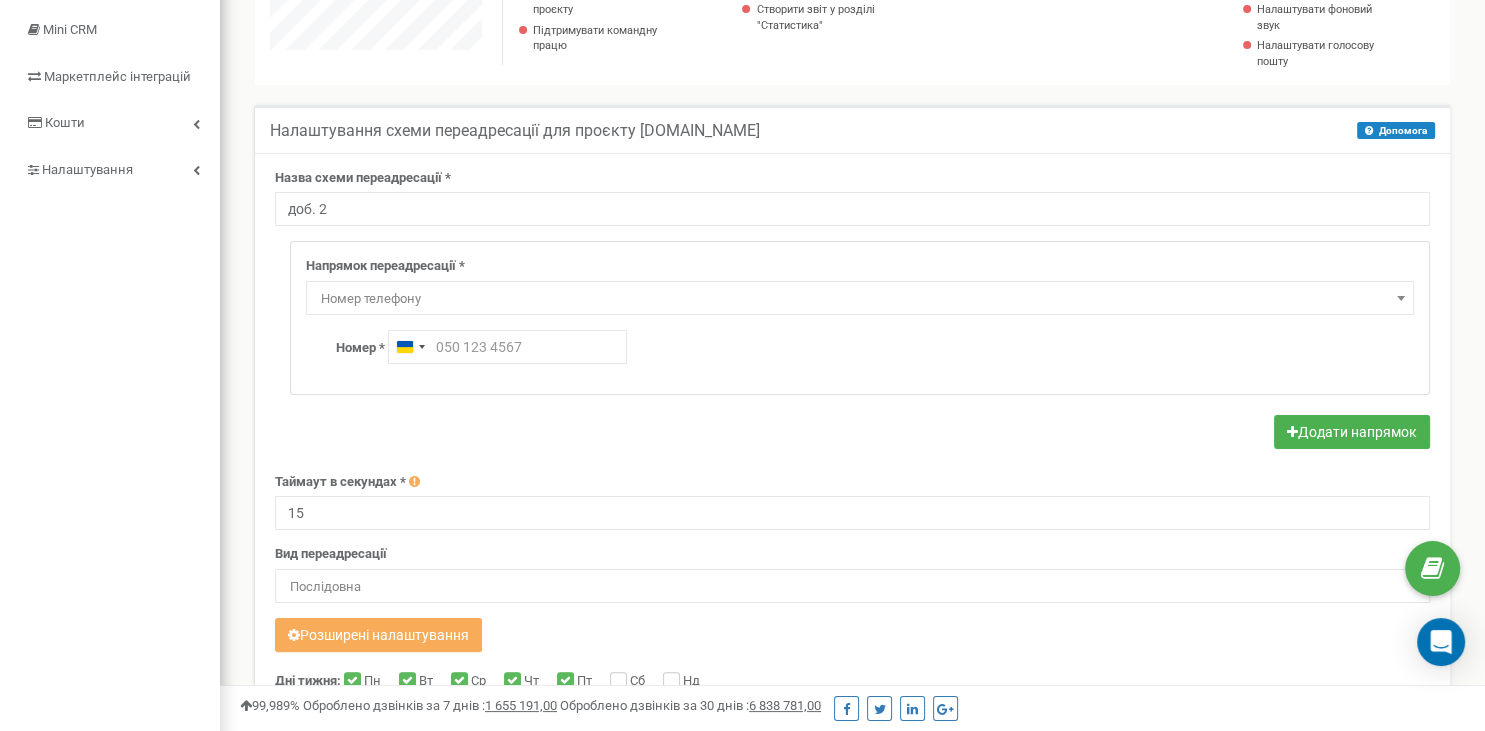click on "Номер телефону" at bounding box center [860, 299] 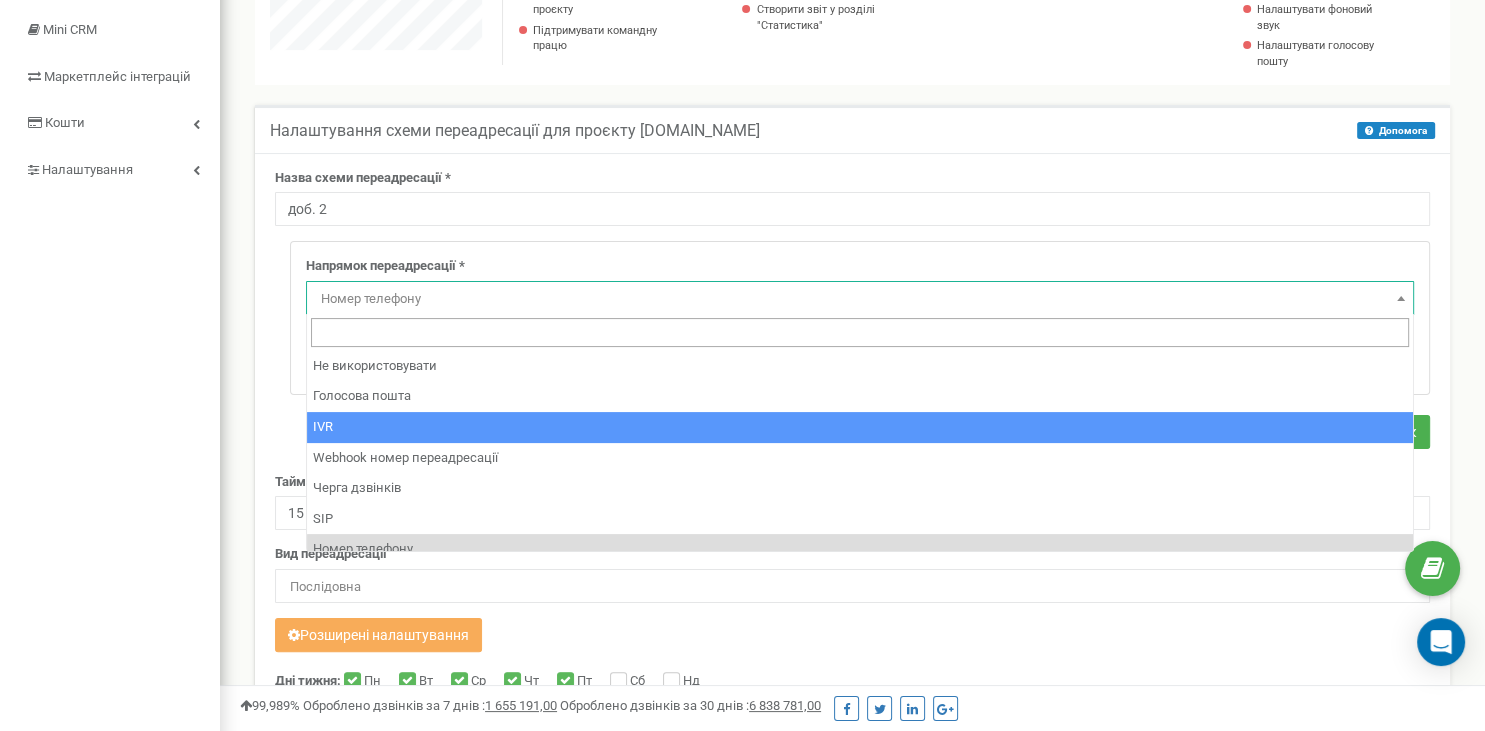 select on "addNumber" 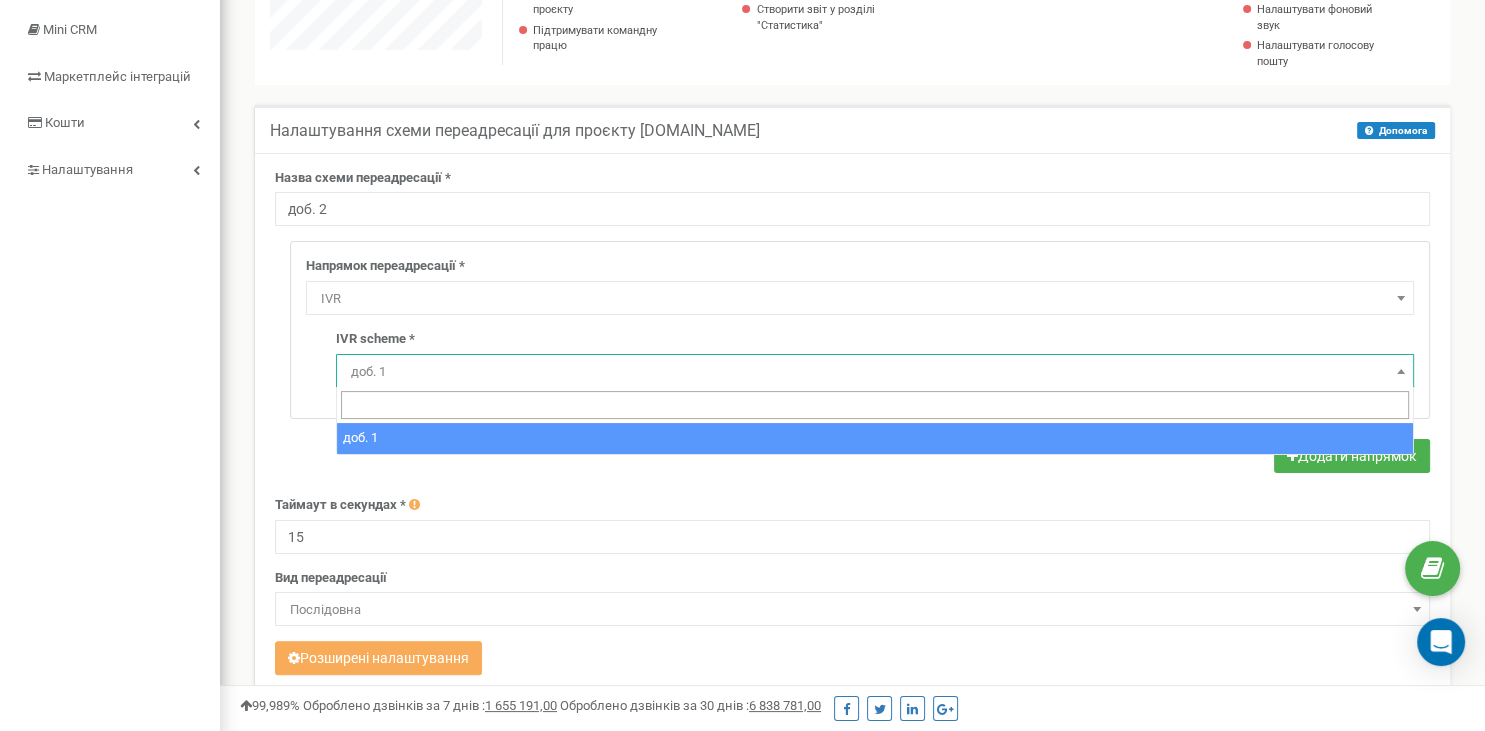click on "доб. 1" at bounding box center [875, 372] 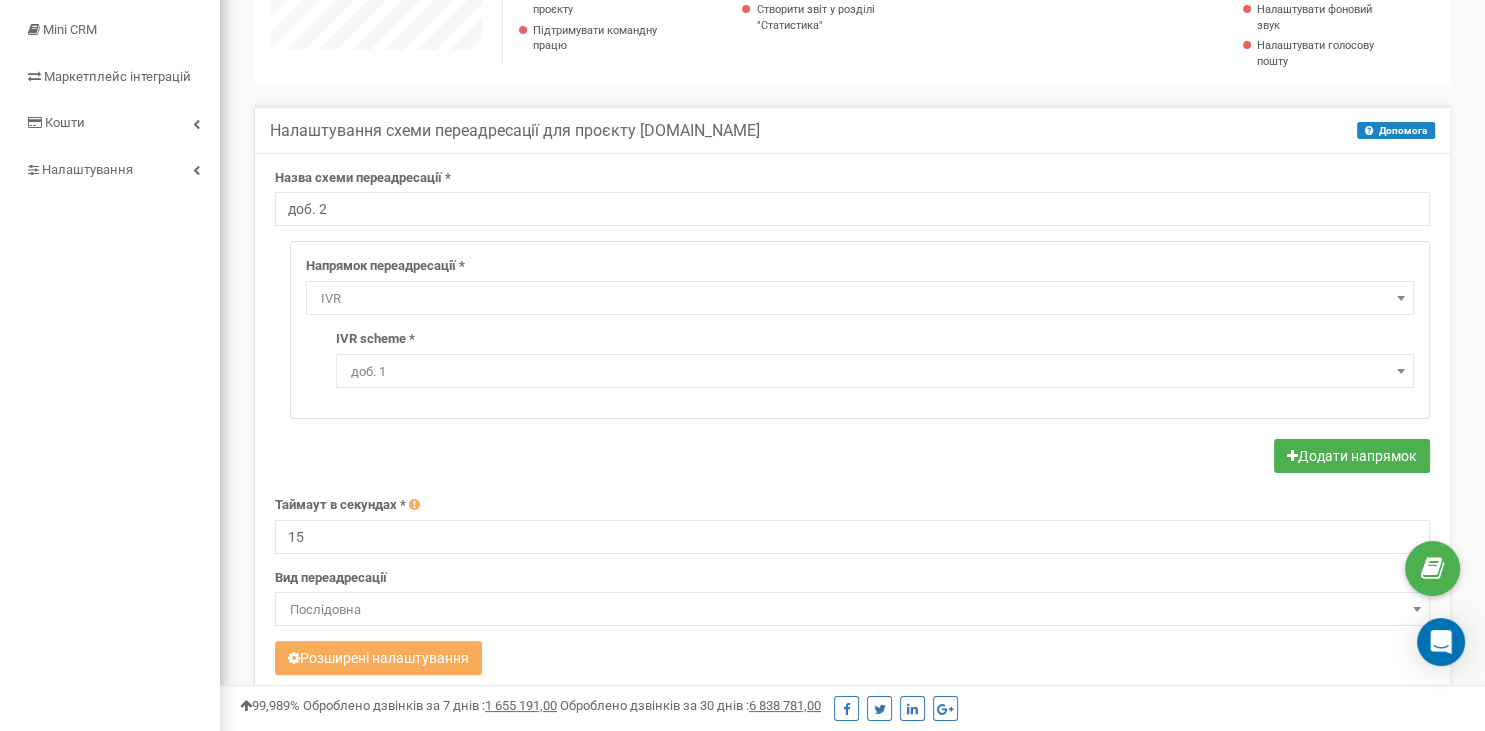 click on "доб. 1" at bounding box center (875, 372) 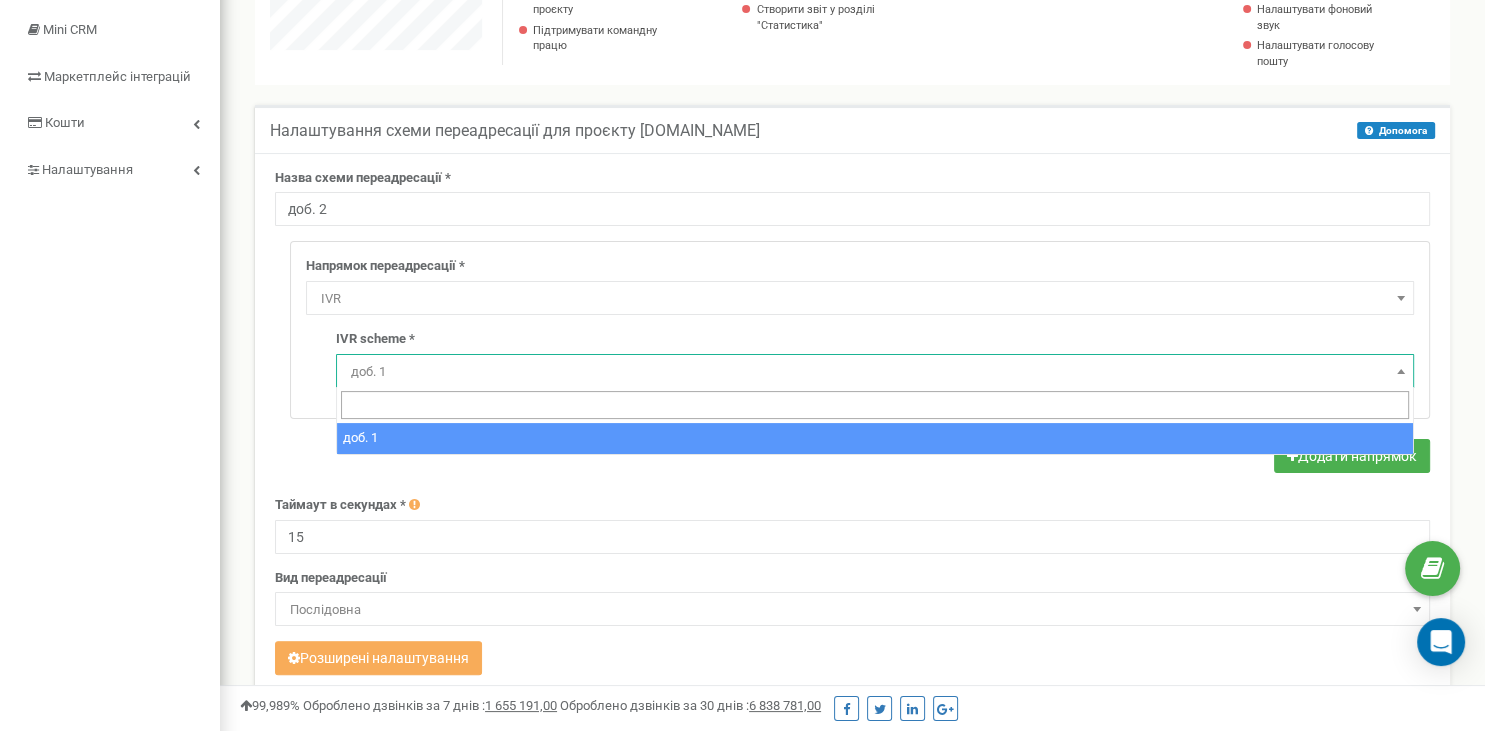 click on "доб. 1" at bounding box center [875, 372] 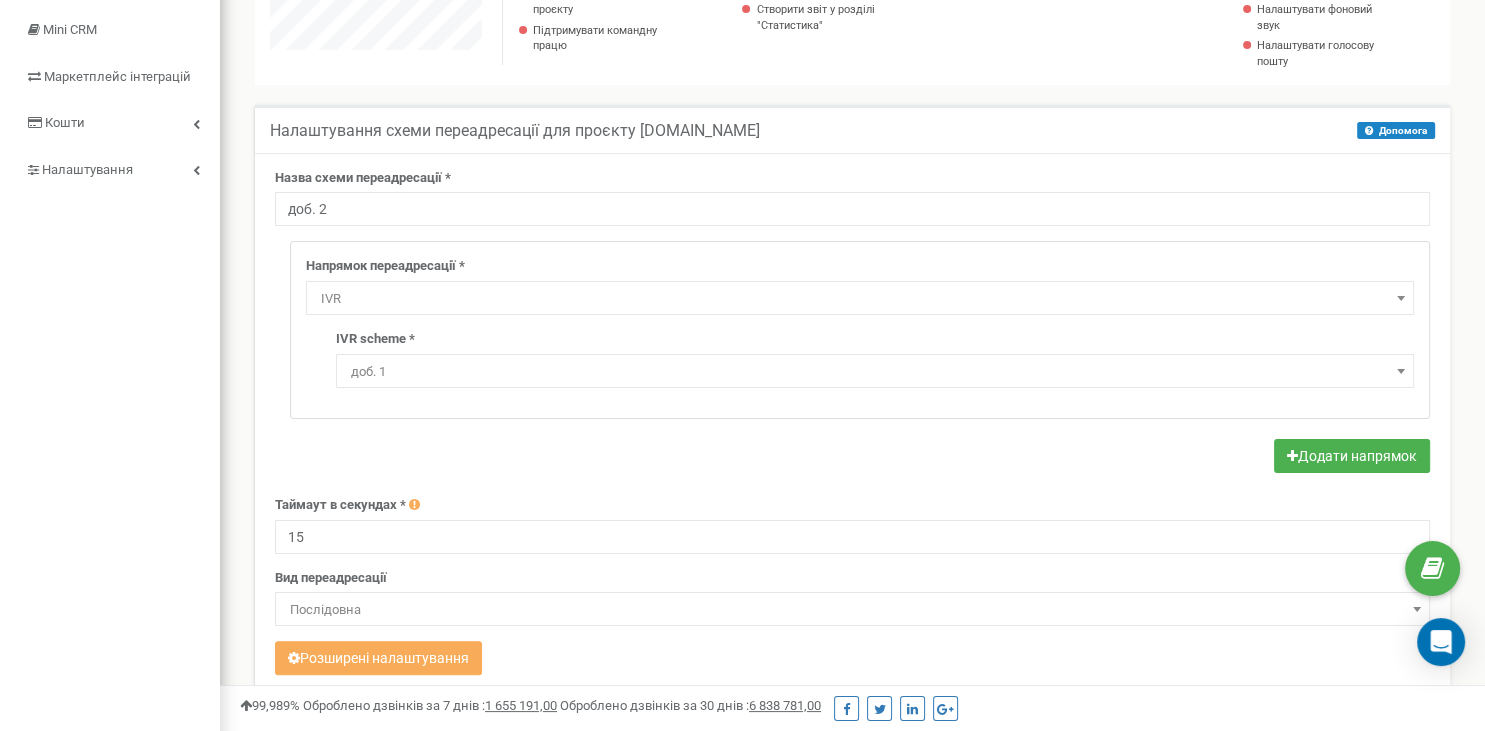 click on "доб. 1" at bounding box center (875, 372) 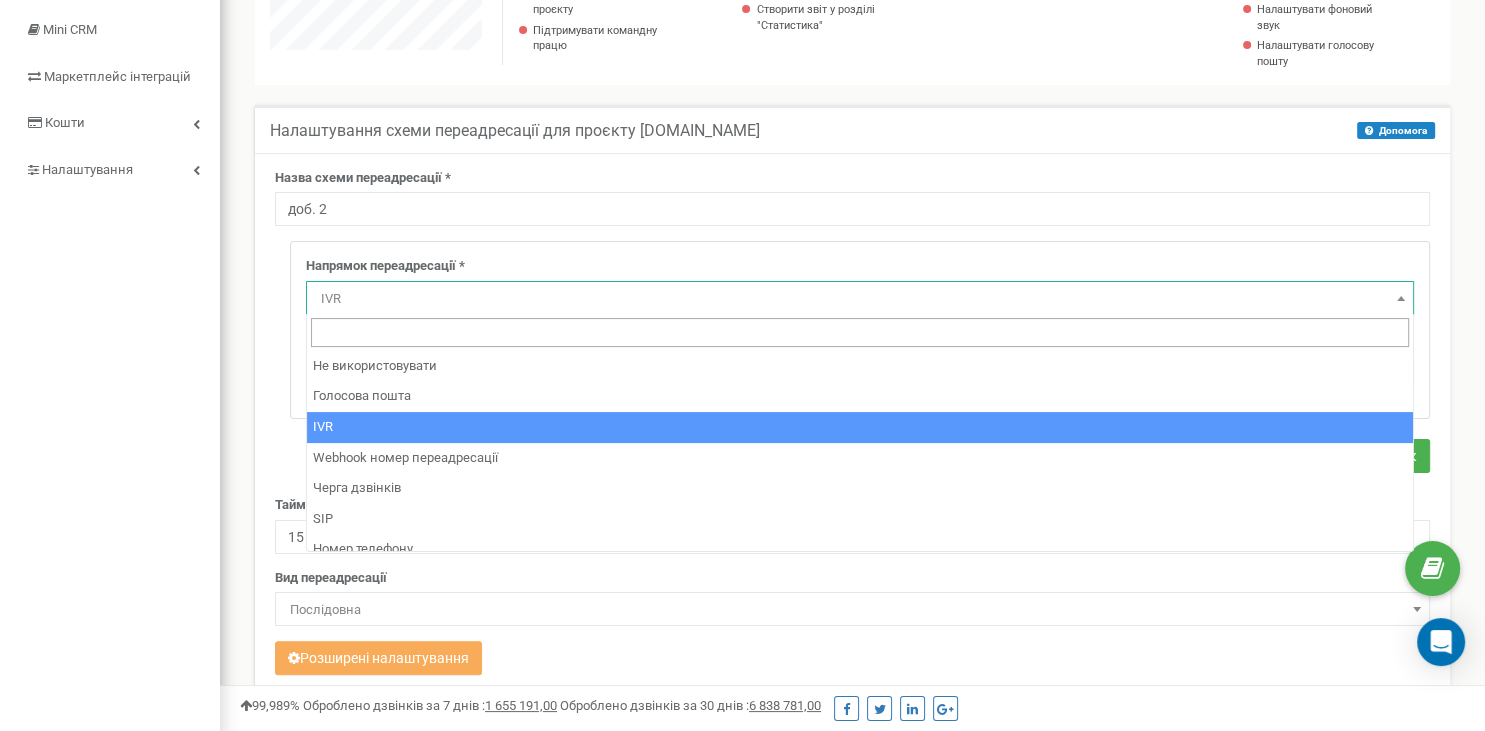 click on "IVR" at bounding box center [860, 299] 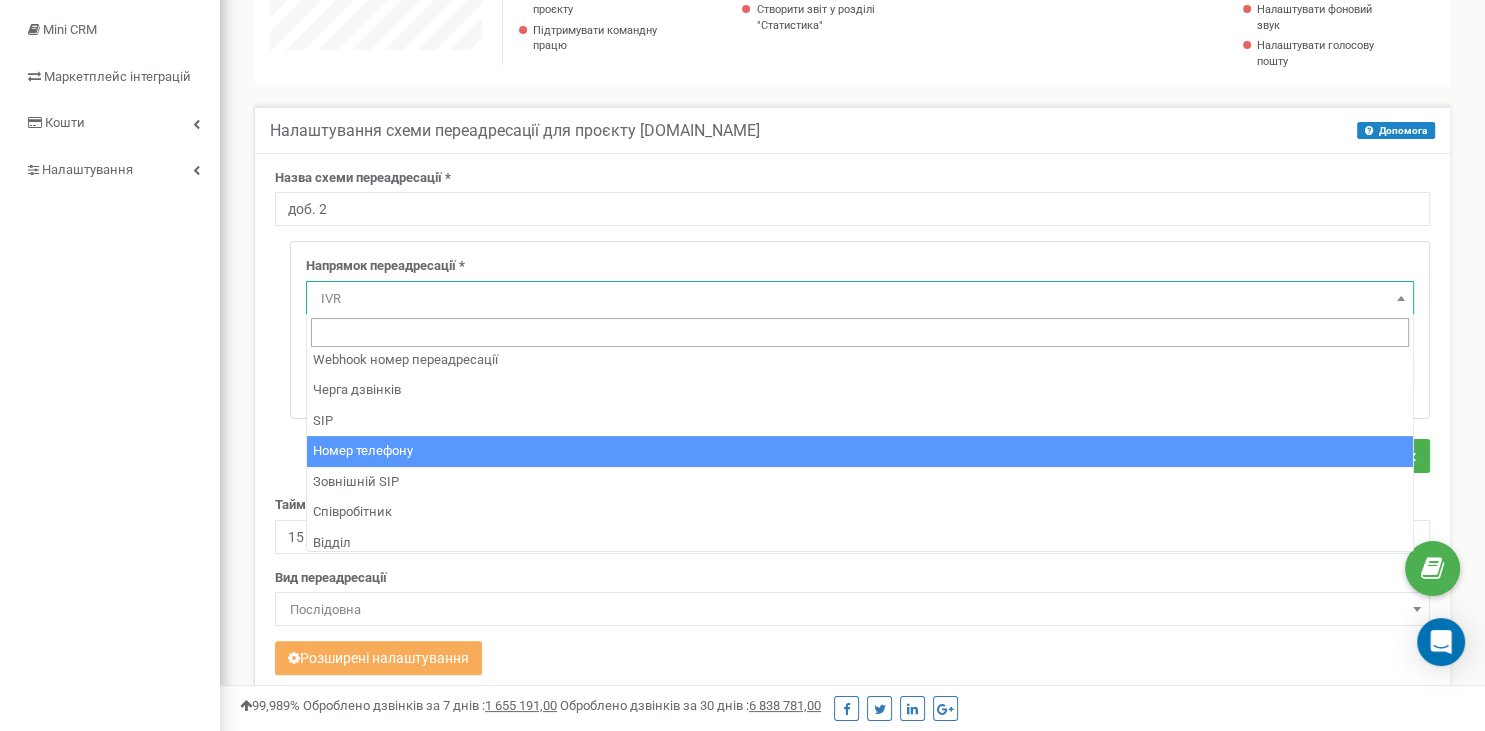 scroll, scrollTop: 106, scrollLeft: 0, axis: vertical 